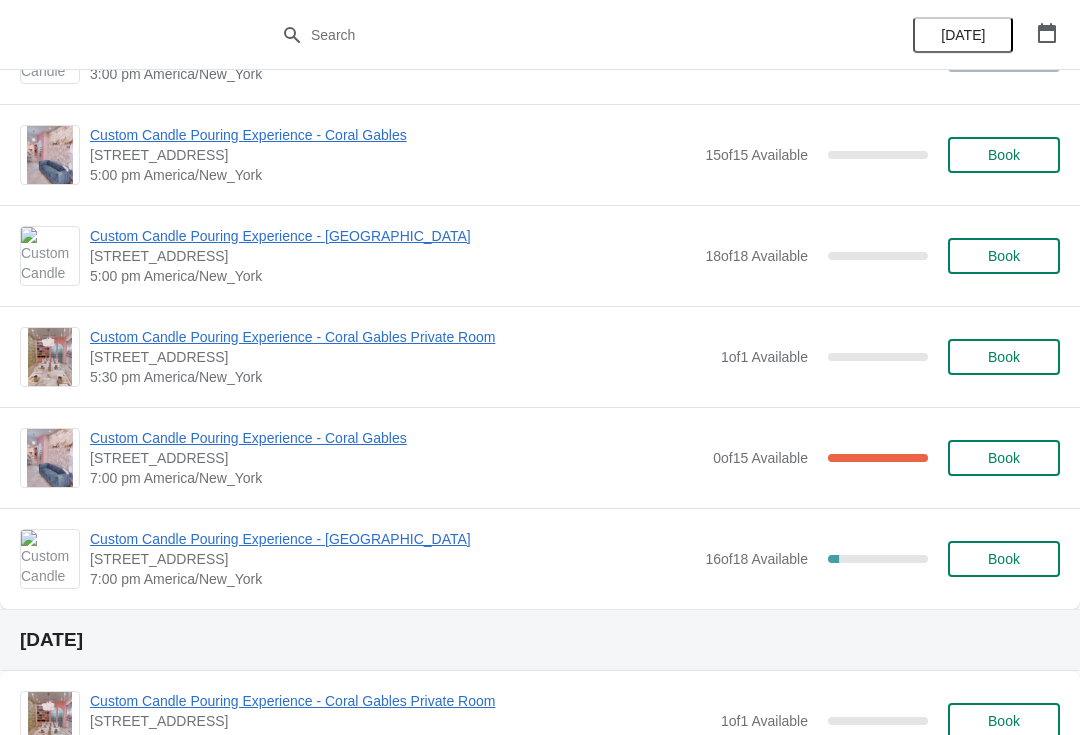 scroll, scrollTop: 887, scrollLeft: 0, axis: vertical 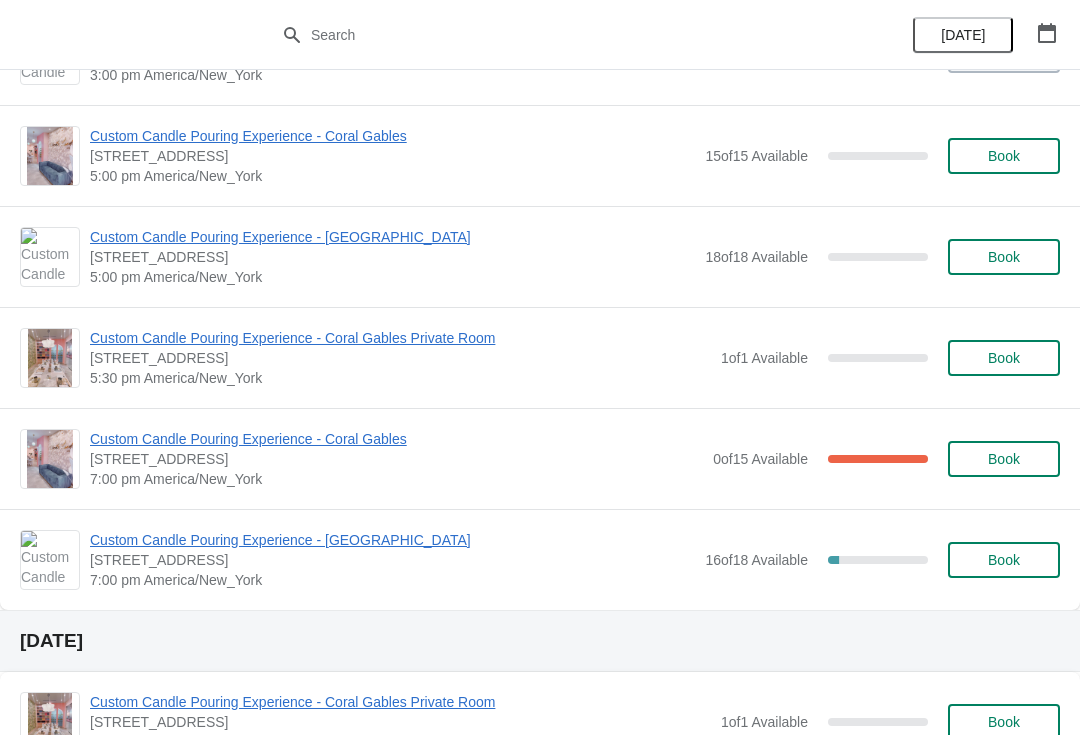 click on "Custom Candle Pouring Experience - Coral Gables" at bounding box center (396, 439) 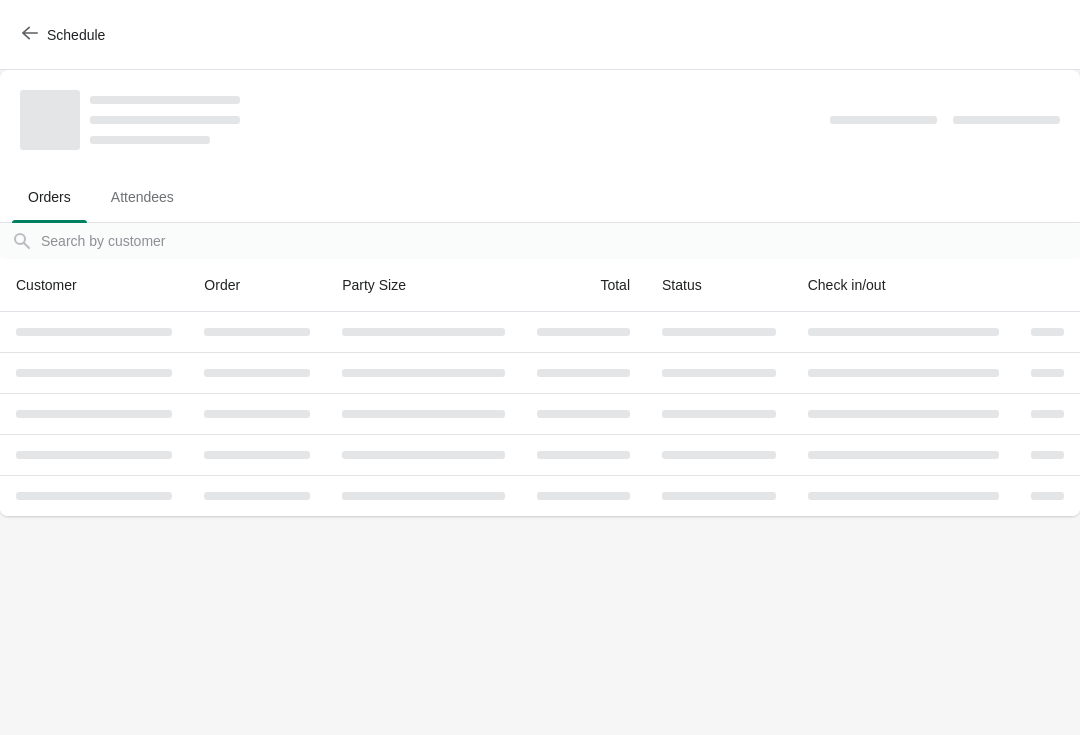 scroll, scrollTop: 0, scrollLeft: 0, axis: both 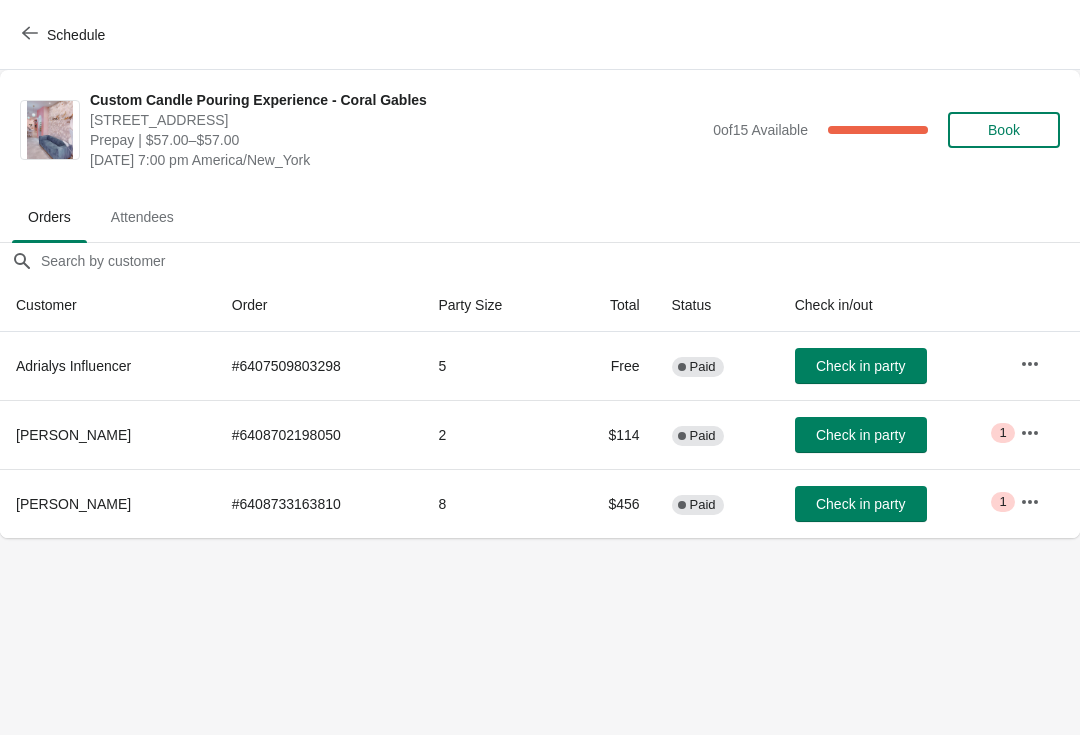 click 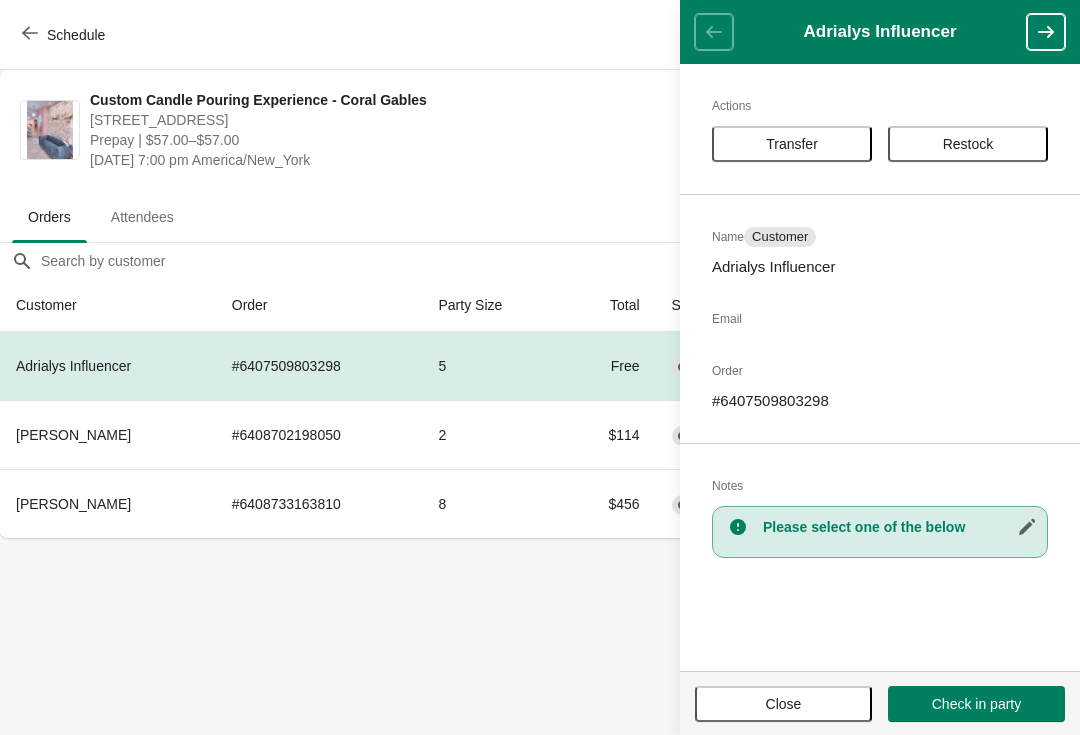 click on "Close" at bounding box center (783, 704) 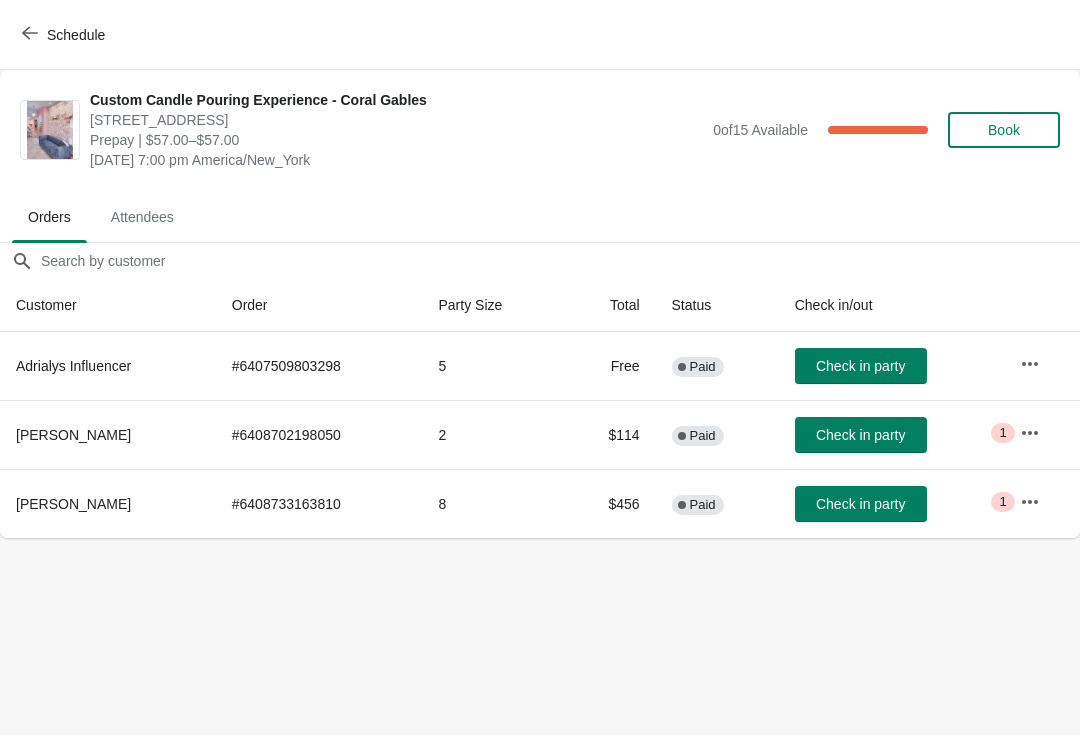 click on "Book" at bounding box center [1004, 130] 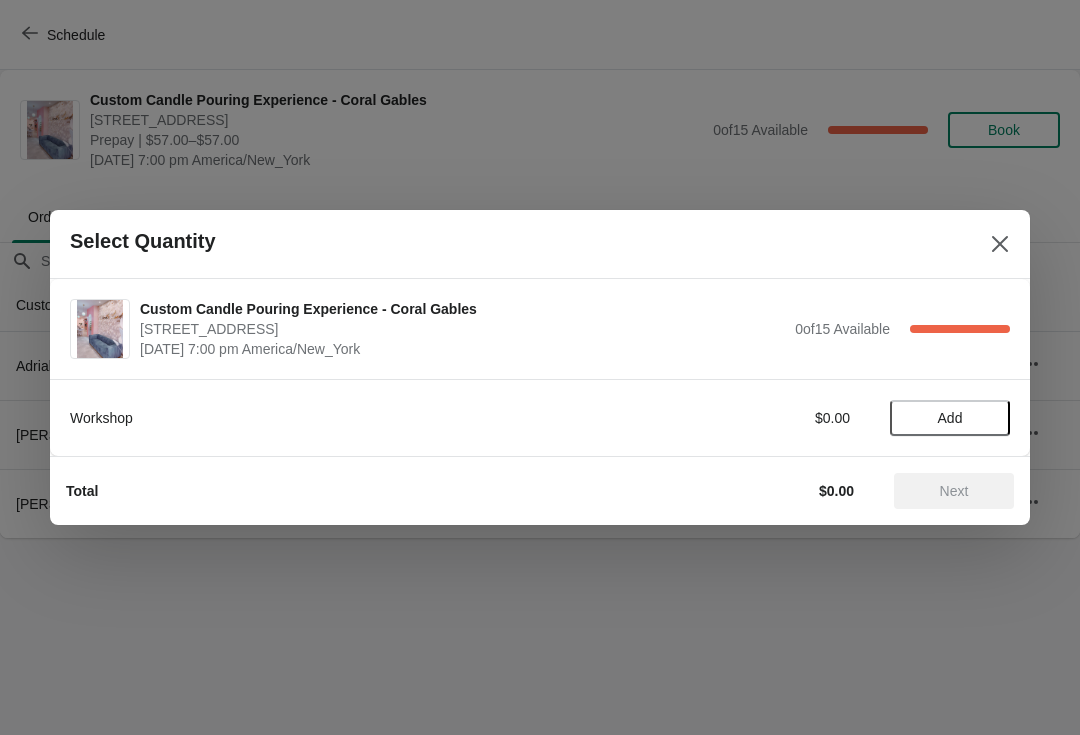 click on "Add" at bounding box center (950, 418) 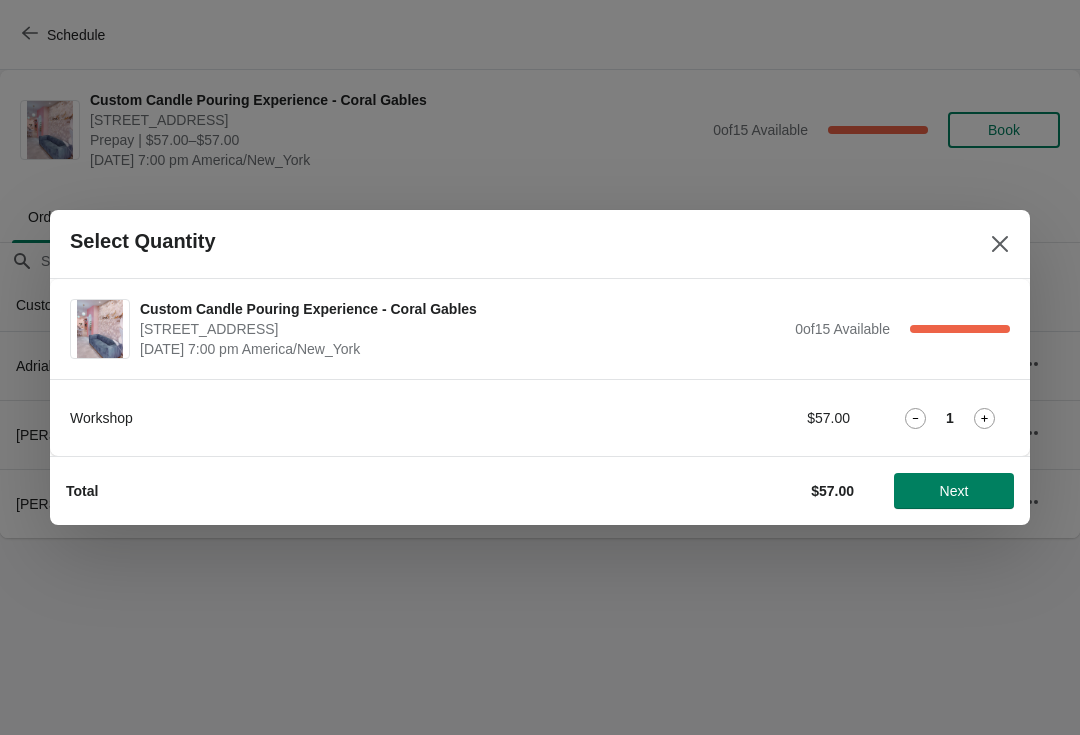 click 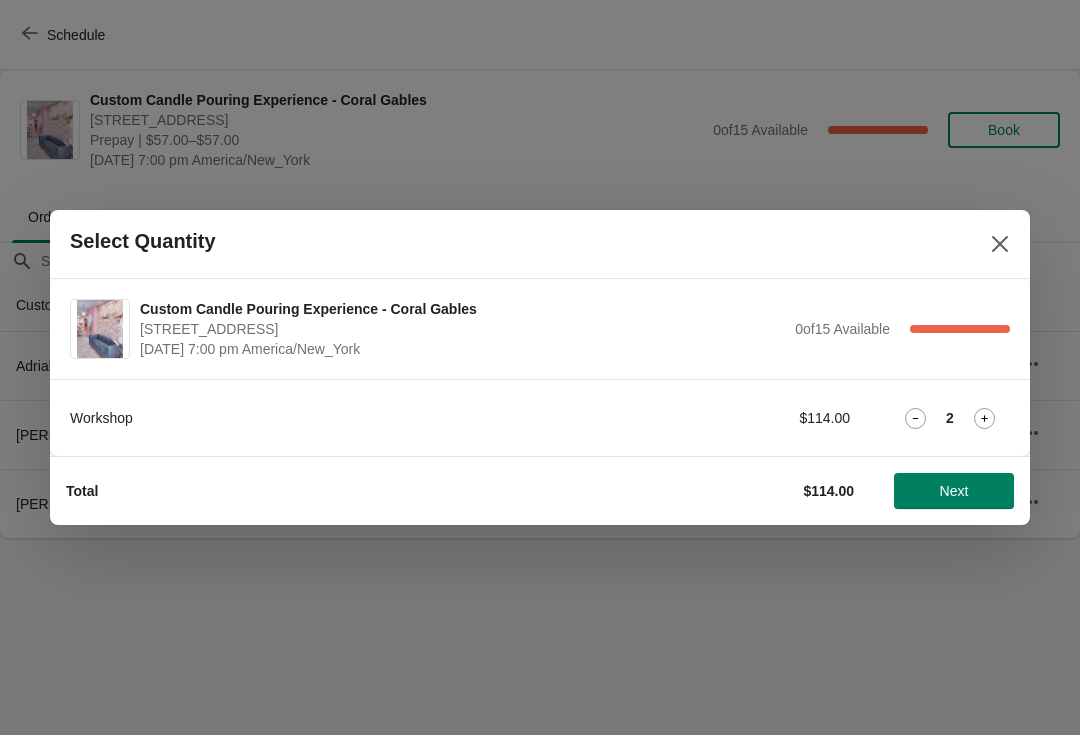 click 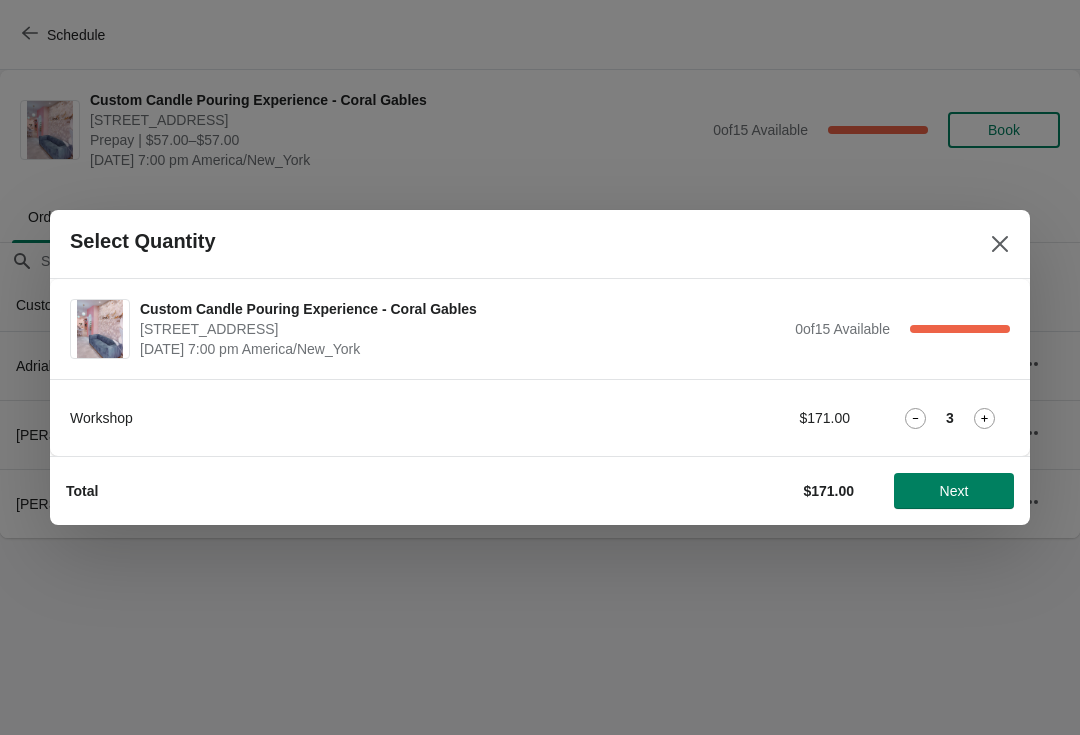 click 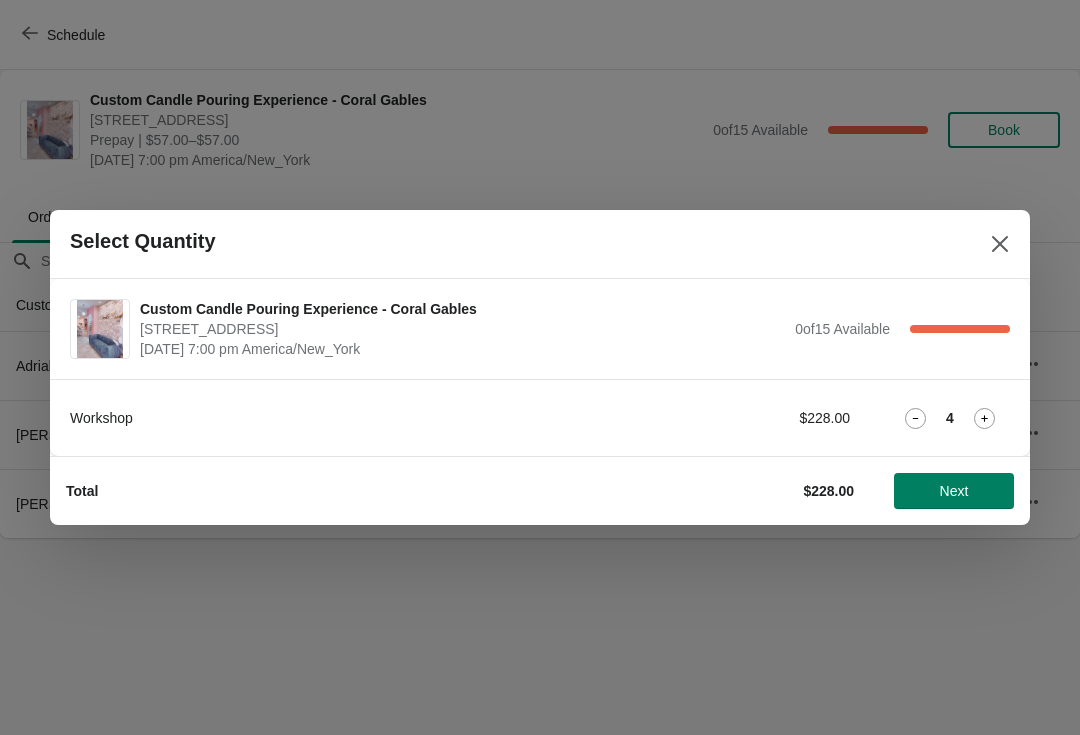 click 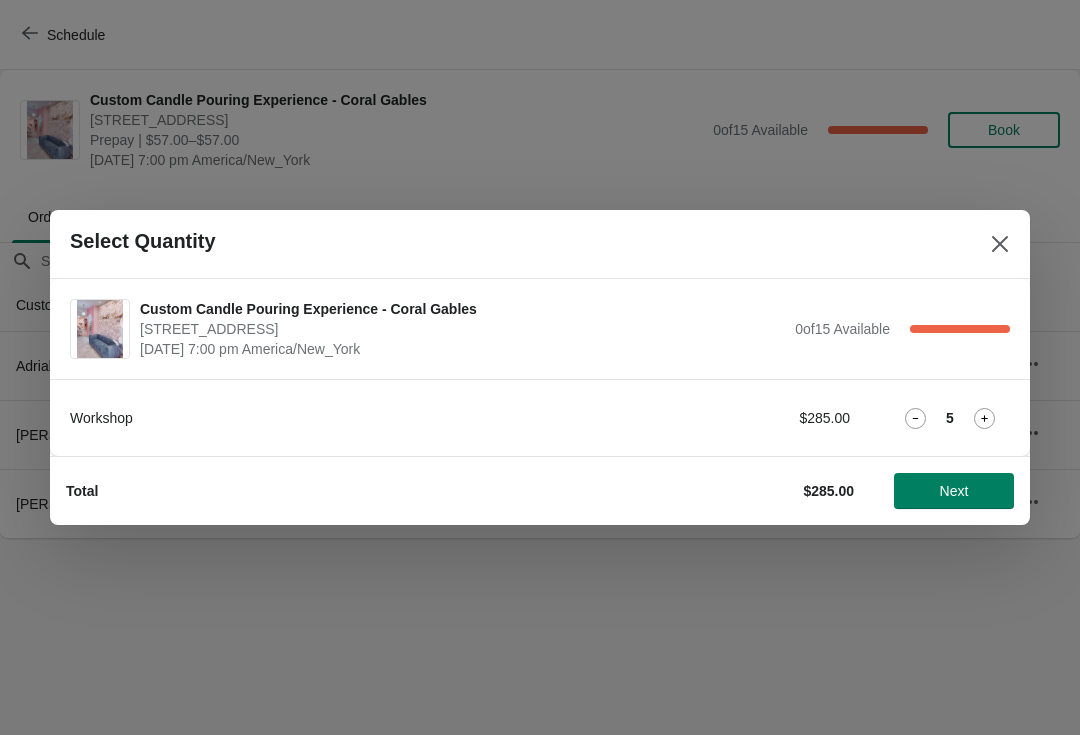 click on "Next" at bounding box center (954, 491) 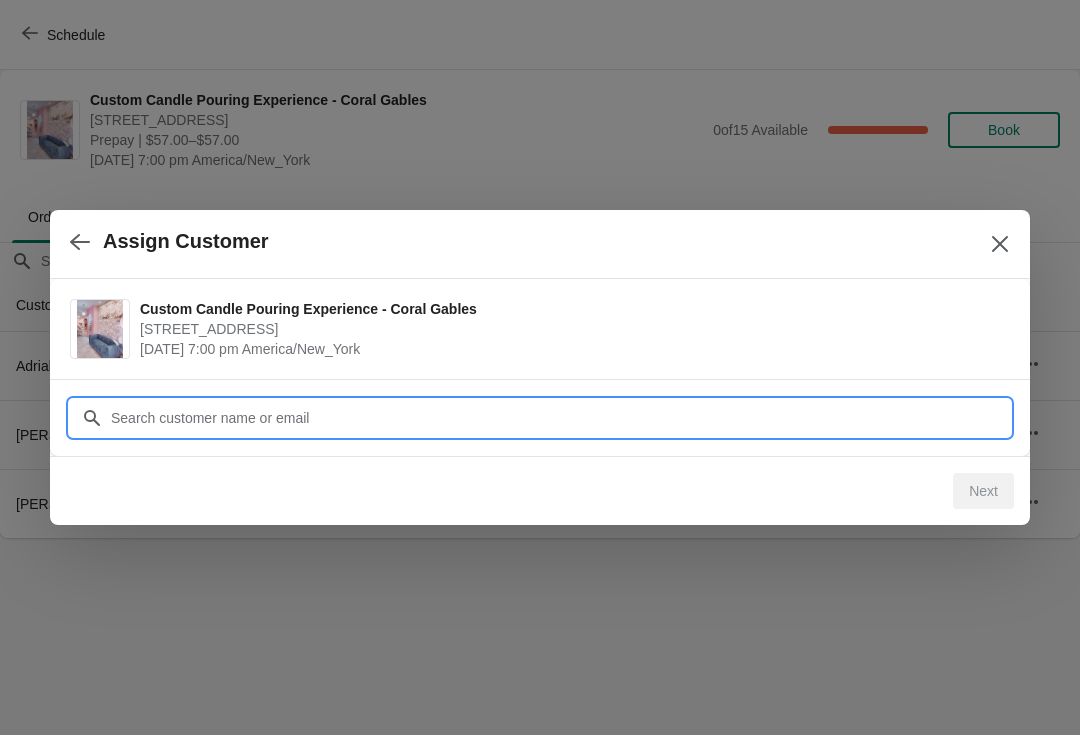 click on "Customer" at bounding box center [560, 418] 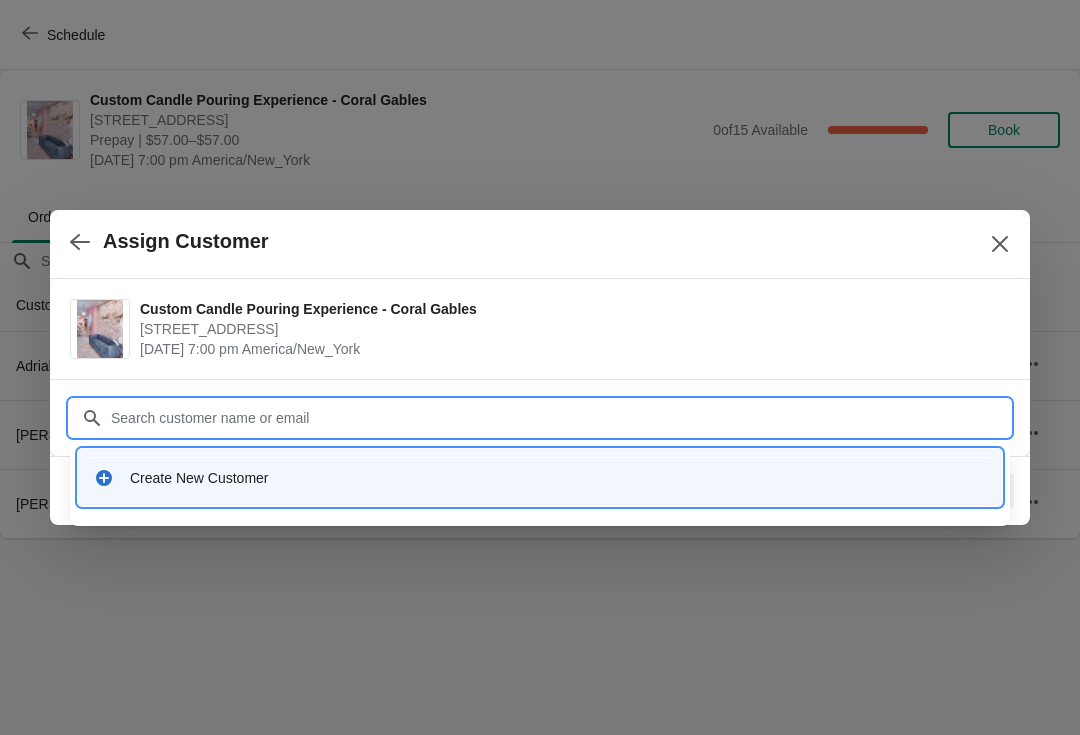 click 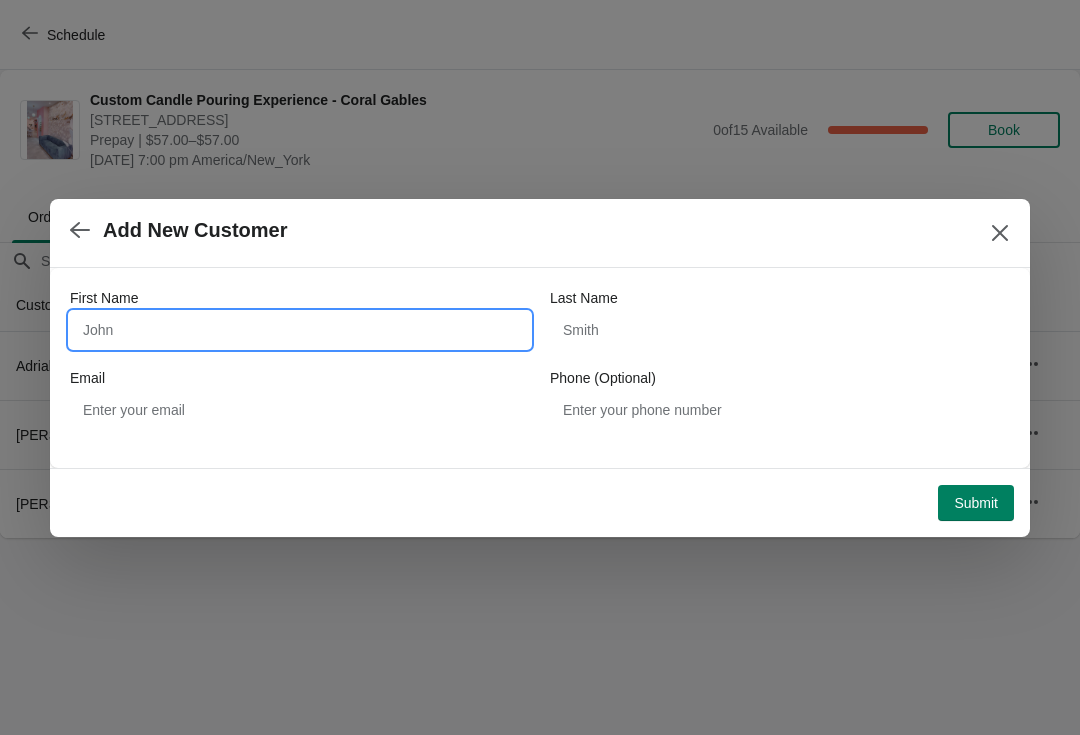 click on "First Name" at bounding box center [300, 330] 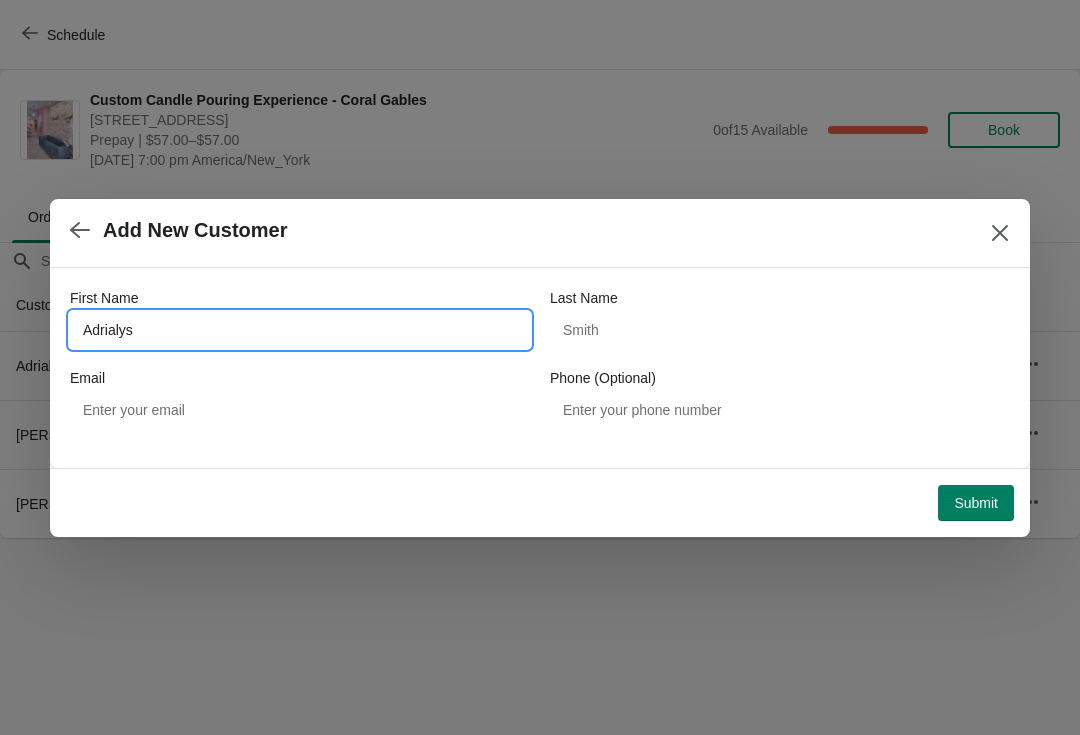 type on "Adrialys" 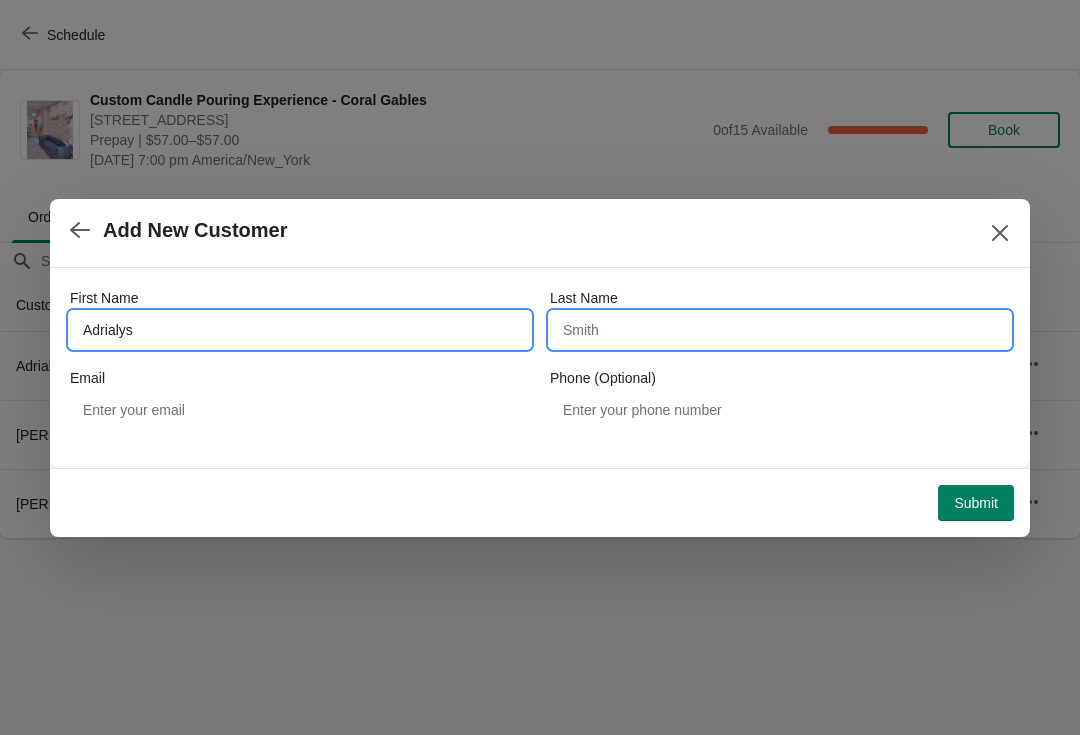 click on "Last Name" at bounding box center (780, 330) 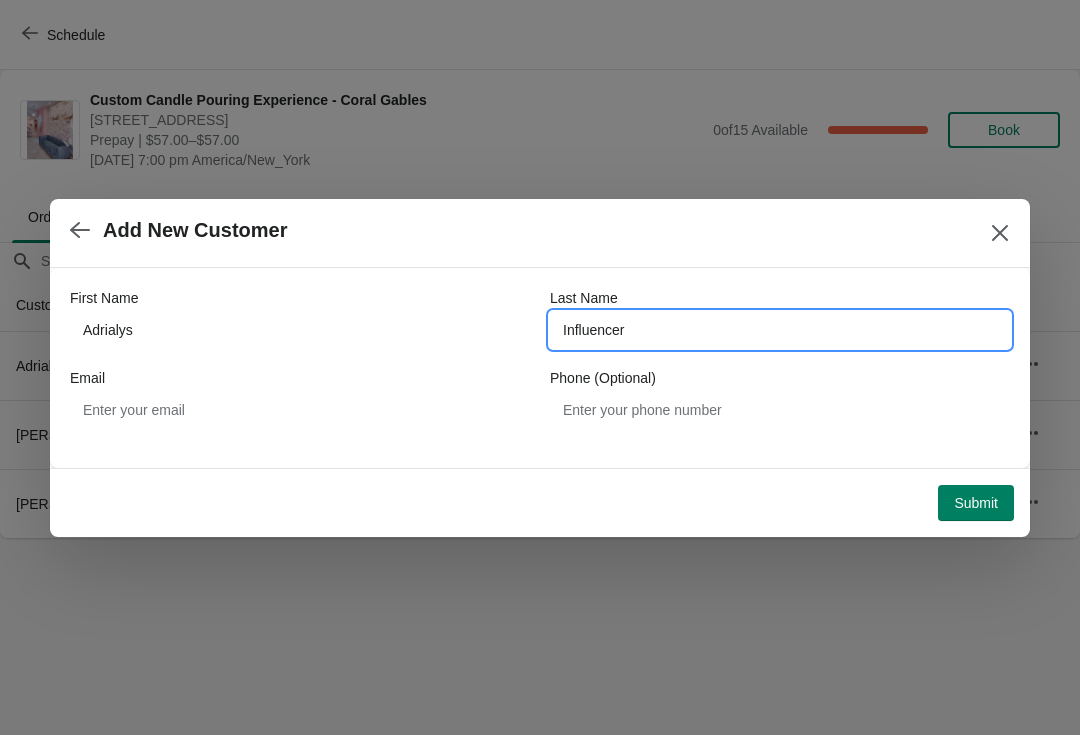 type on "Influencer" 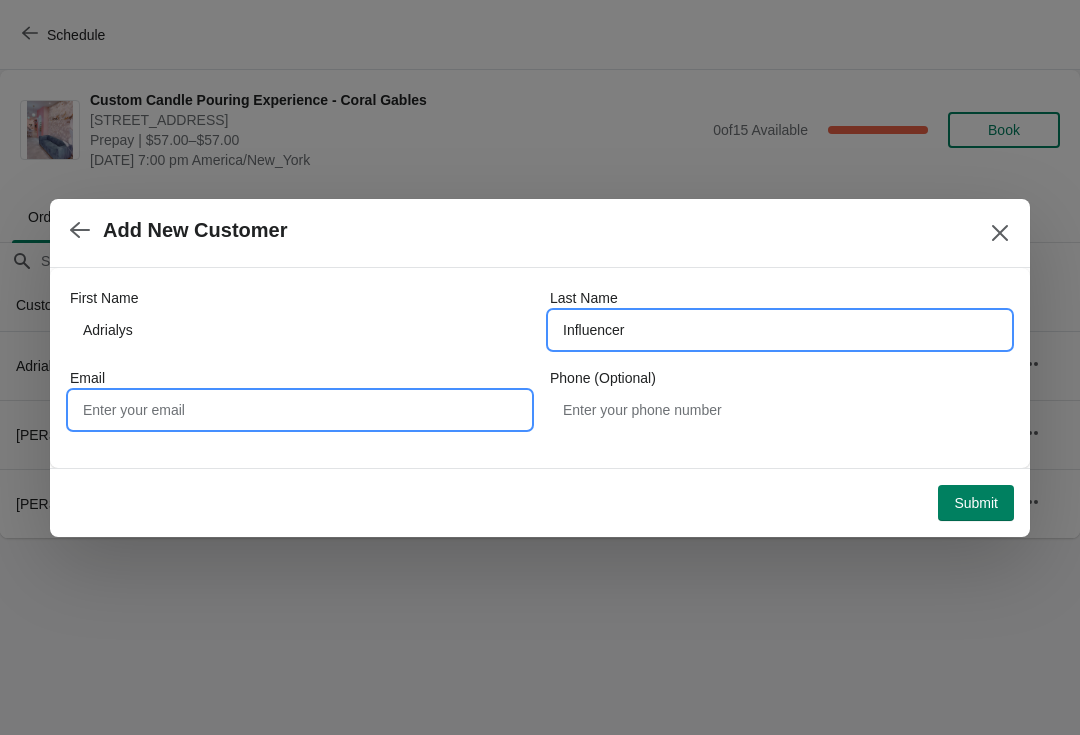 click on "Email" at bounding box center (300, 410) 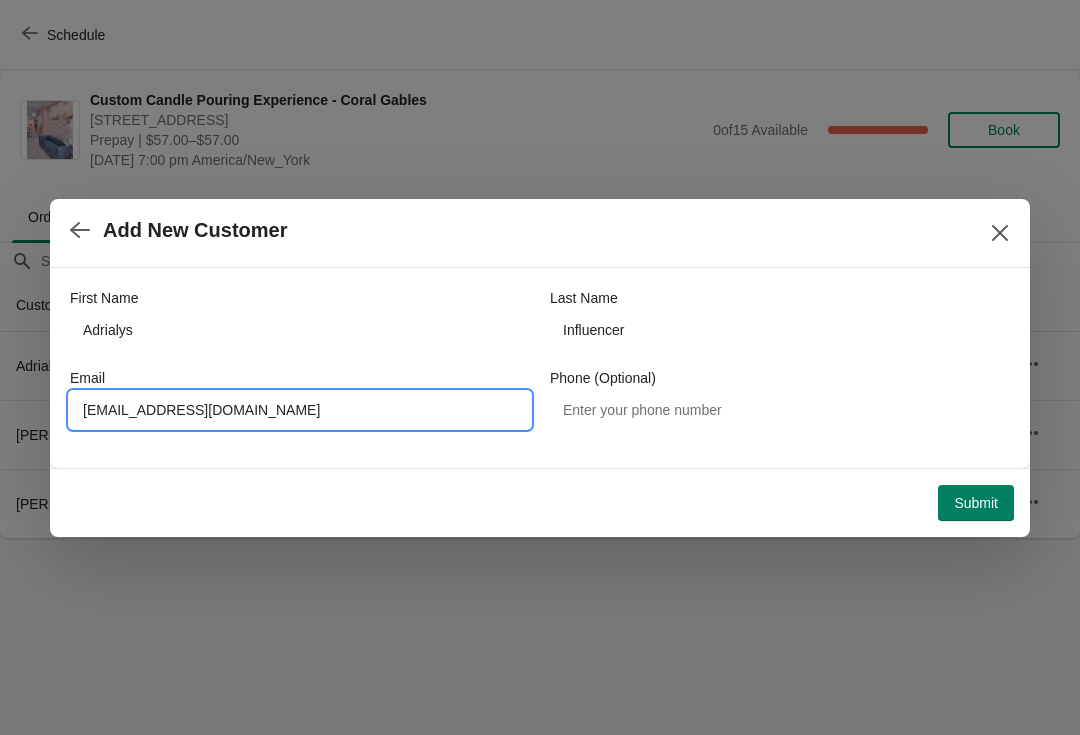 type on "[EMAIL_ADDRESS][DOMAIN_NAME]" 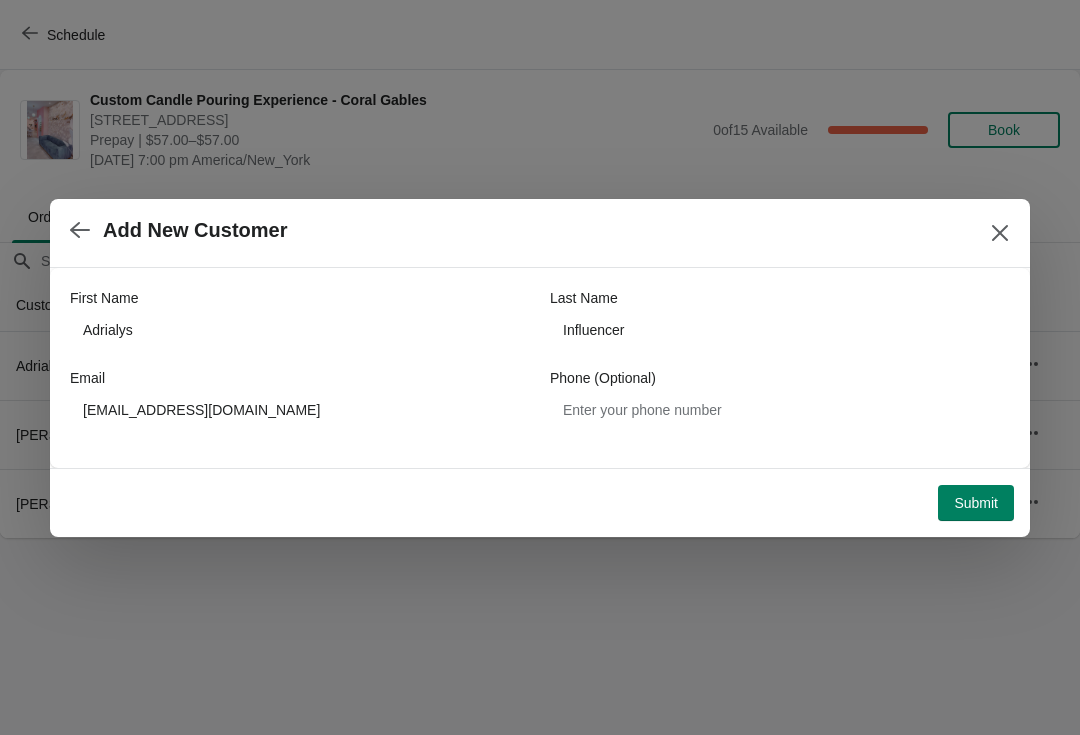 click on "Submit" at bounding box center [976, 503] 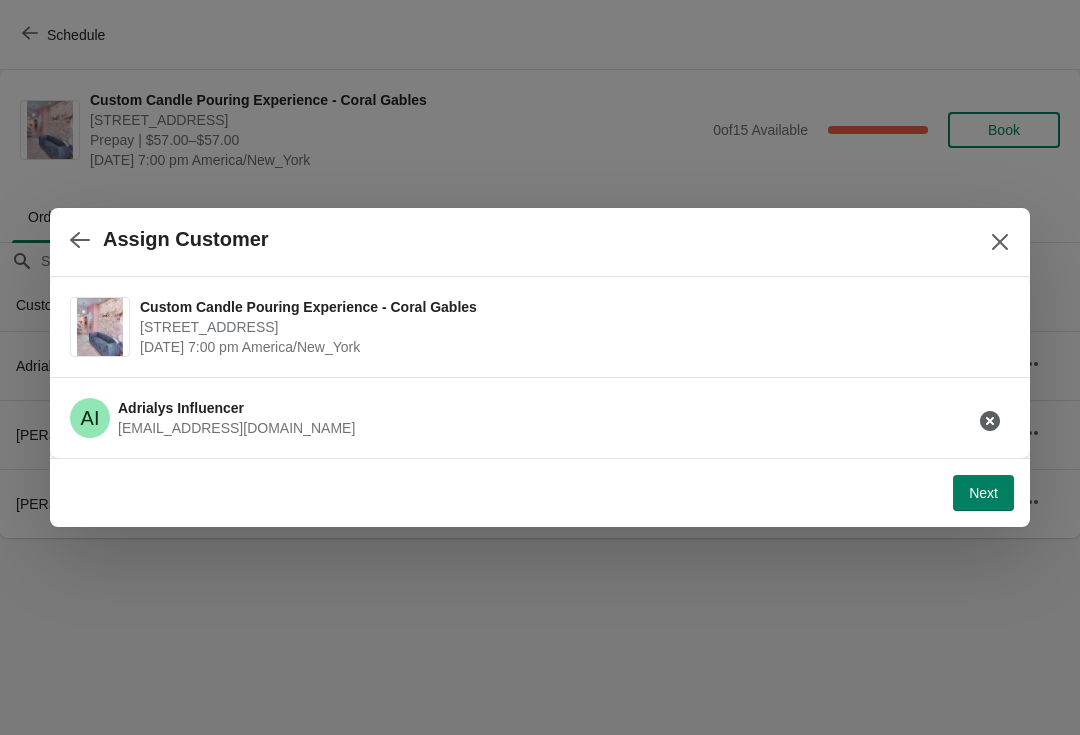 click on "Next" at bounding box center [983, 493] 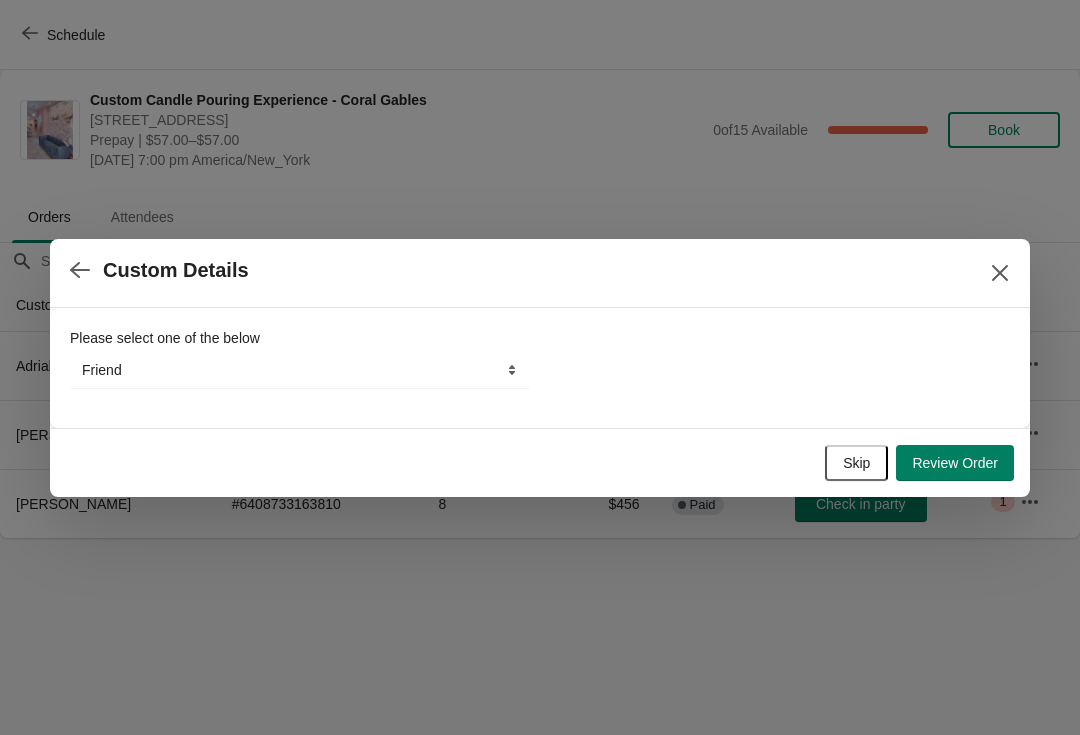 click on "Review Order" at bounding box center [955, 463] 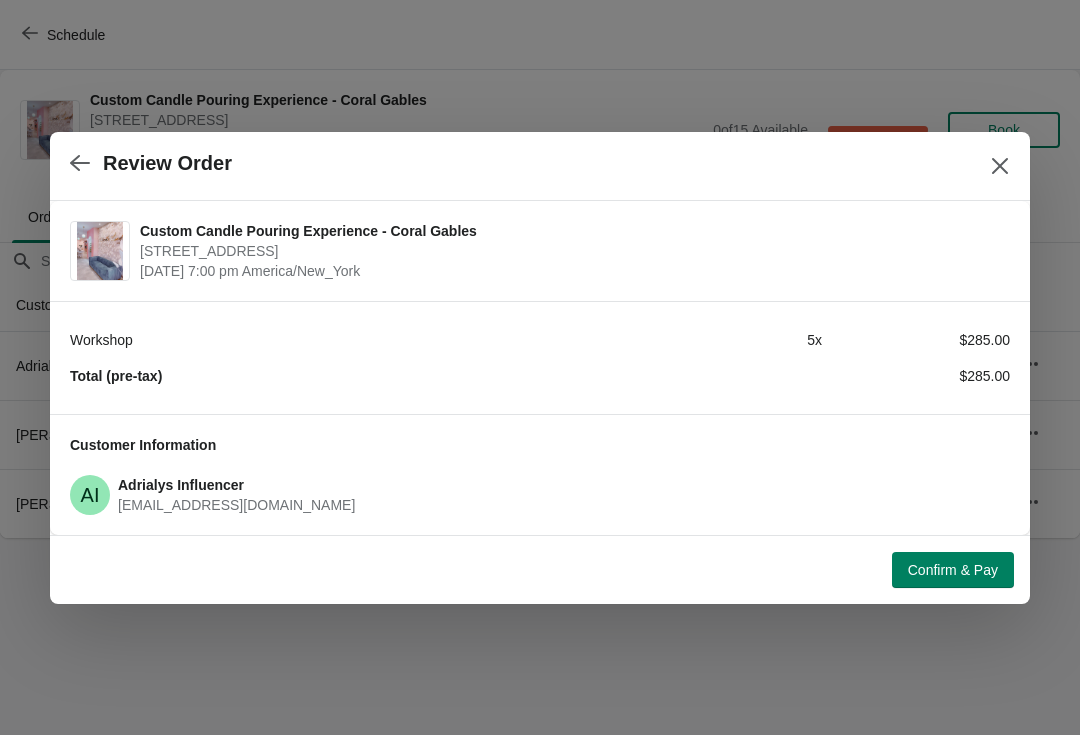 click on "Confirm & Pay" at bounding box center [953, 570] 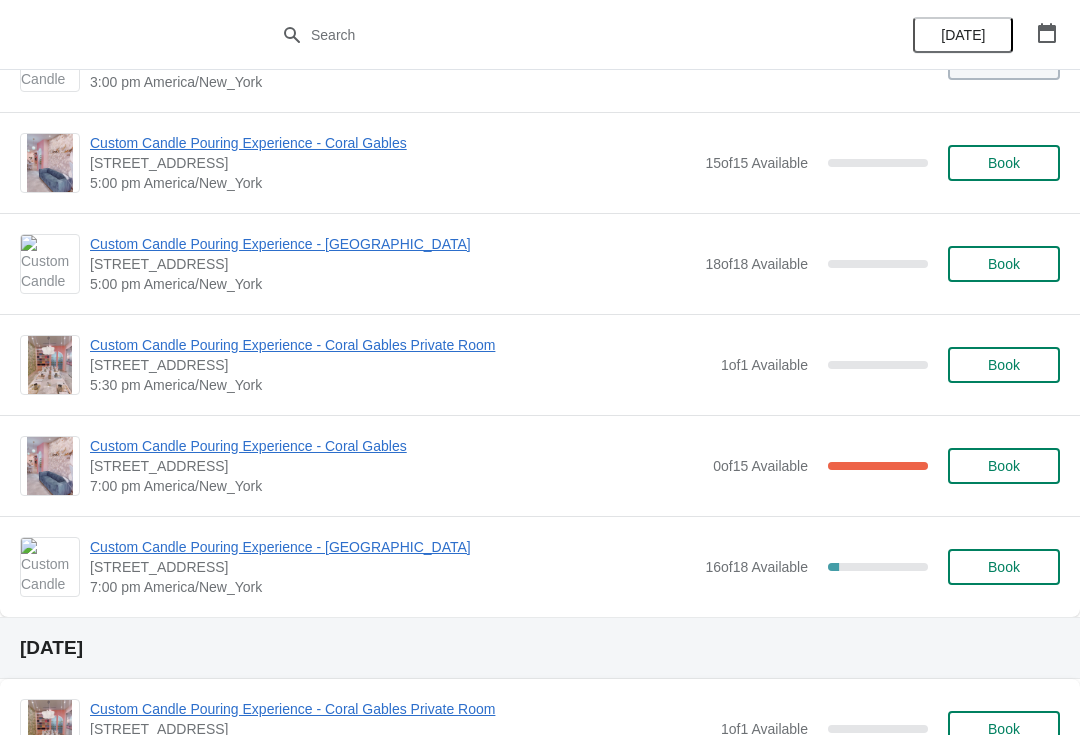 scroll, scrollTop: 901, scrollLeft: 0, axis: vertical 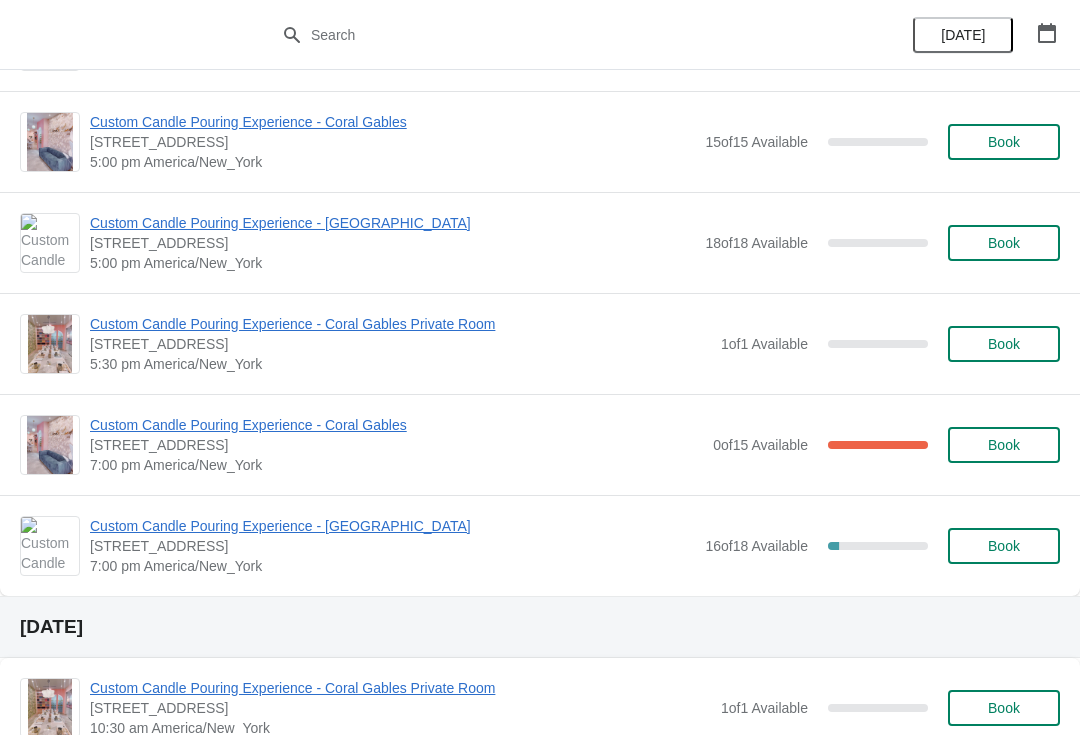 click on "[STREET_ADDRESS]" at bounding box center [396, 445] 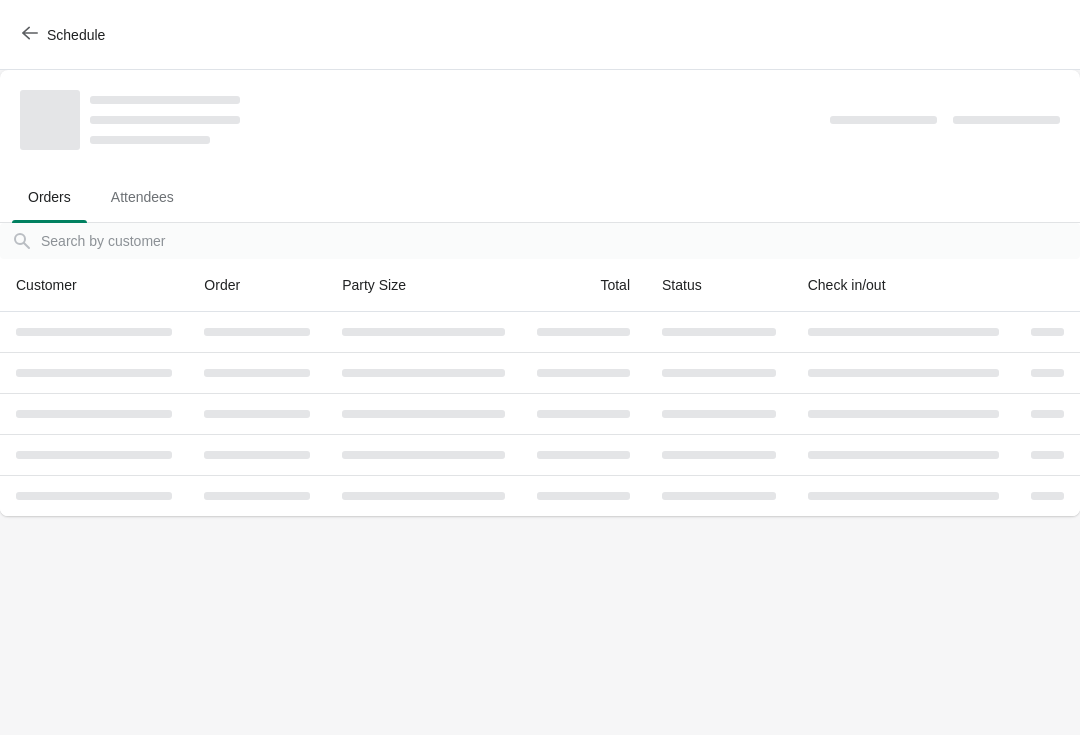 scroll, scrollTop: 0, scrollLeft: 0, axis: both 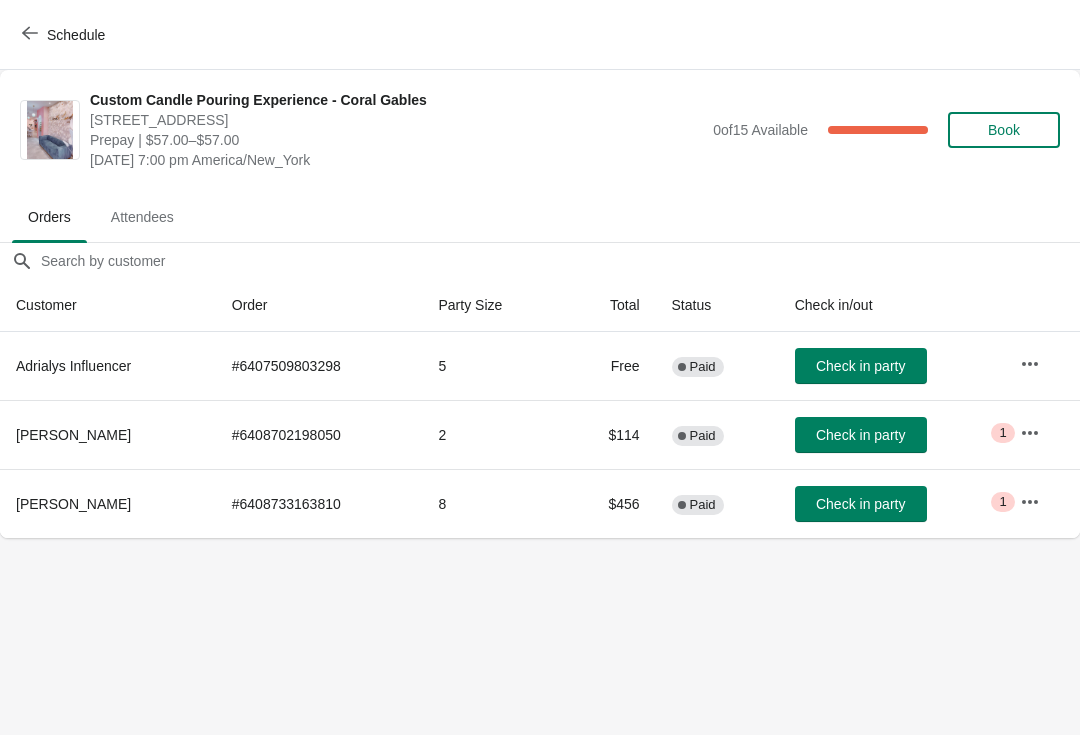 click on "Book" at bounding box center [1004, 130] 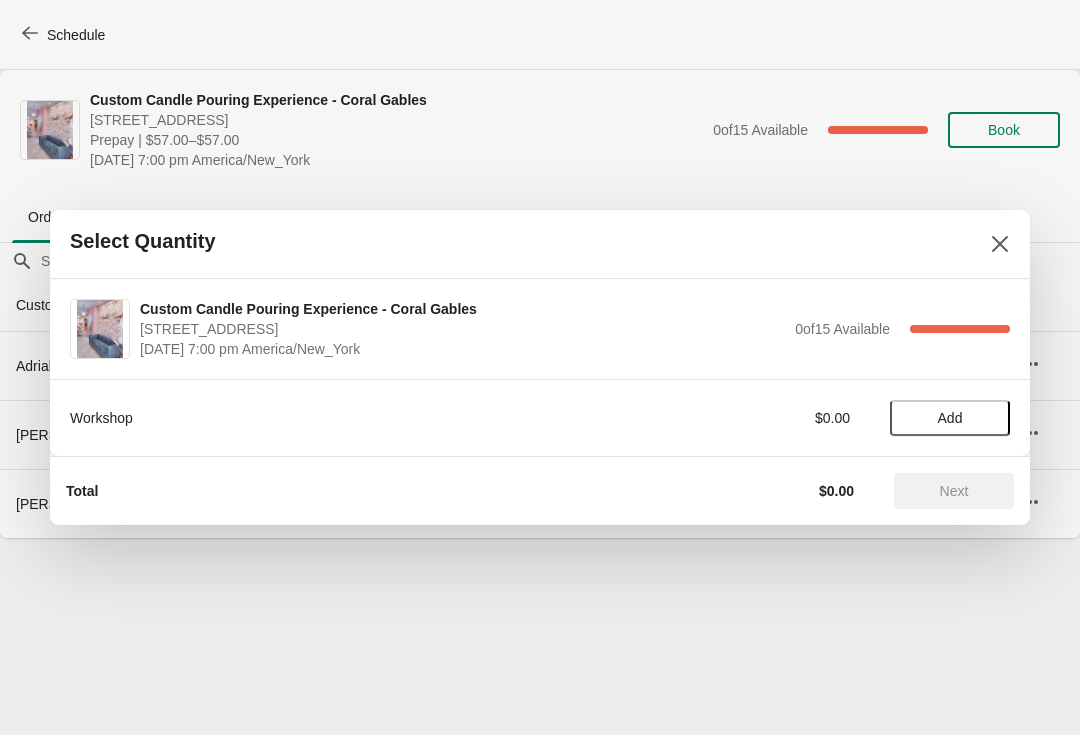 click on "Add" at bounding box center [950, 418] 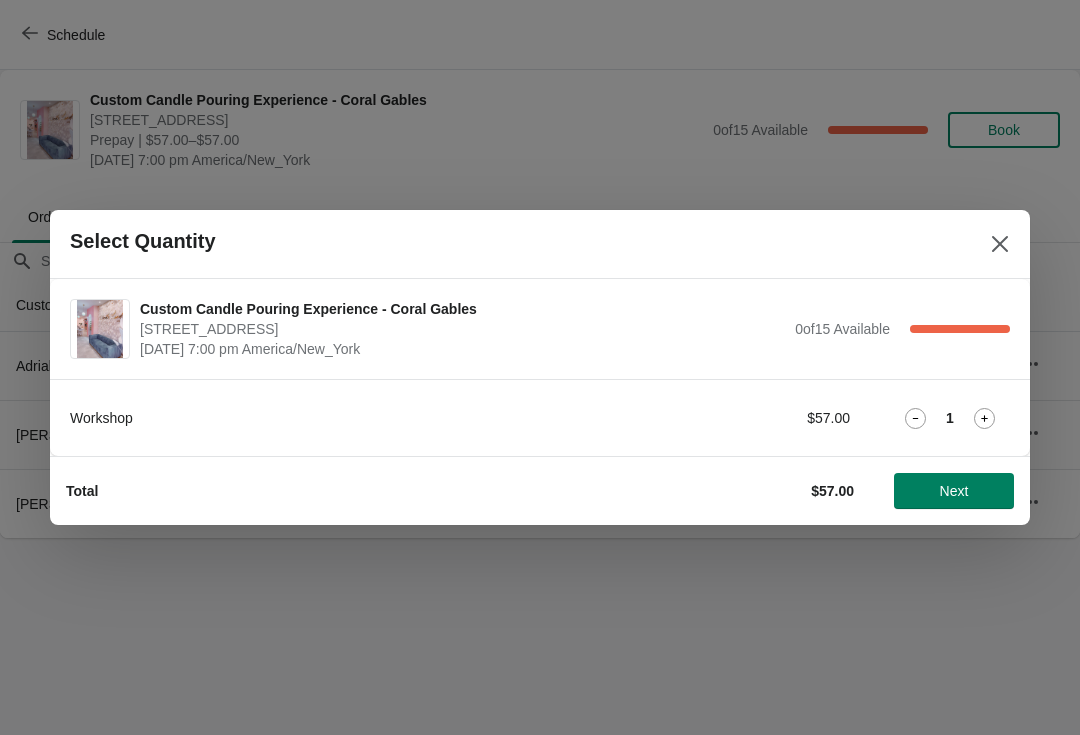 click 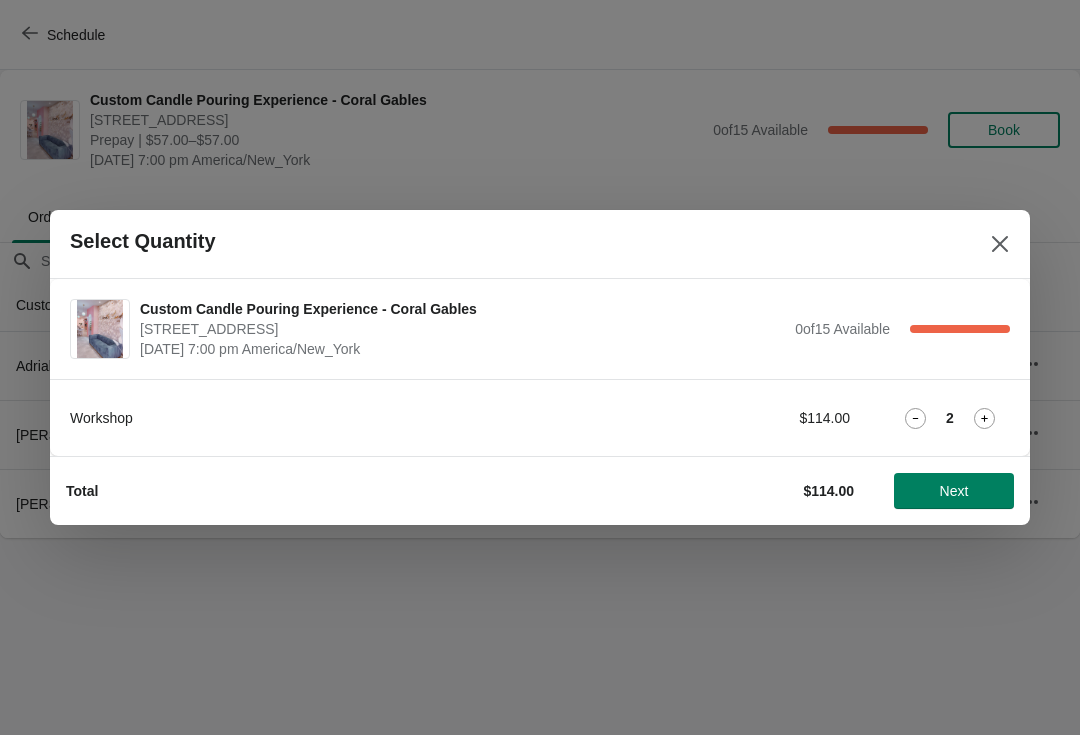 click 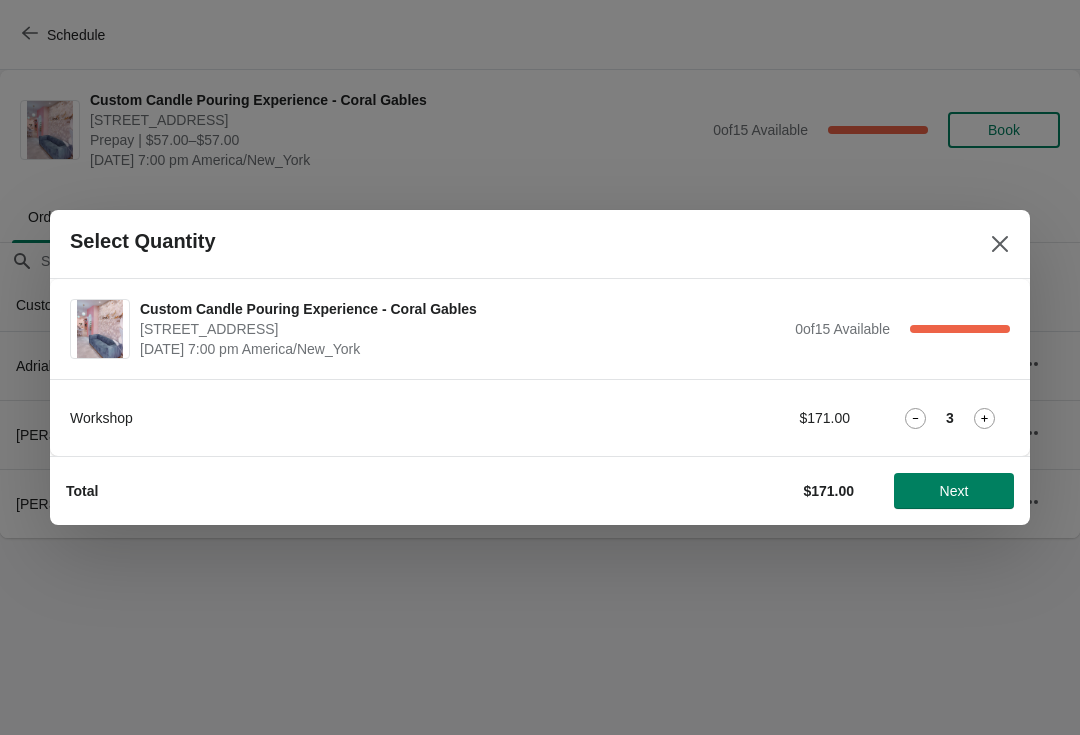 click 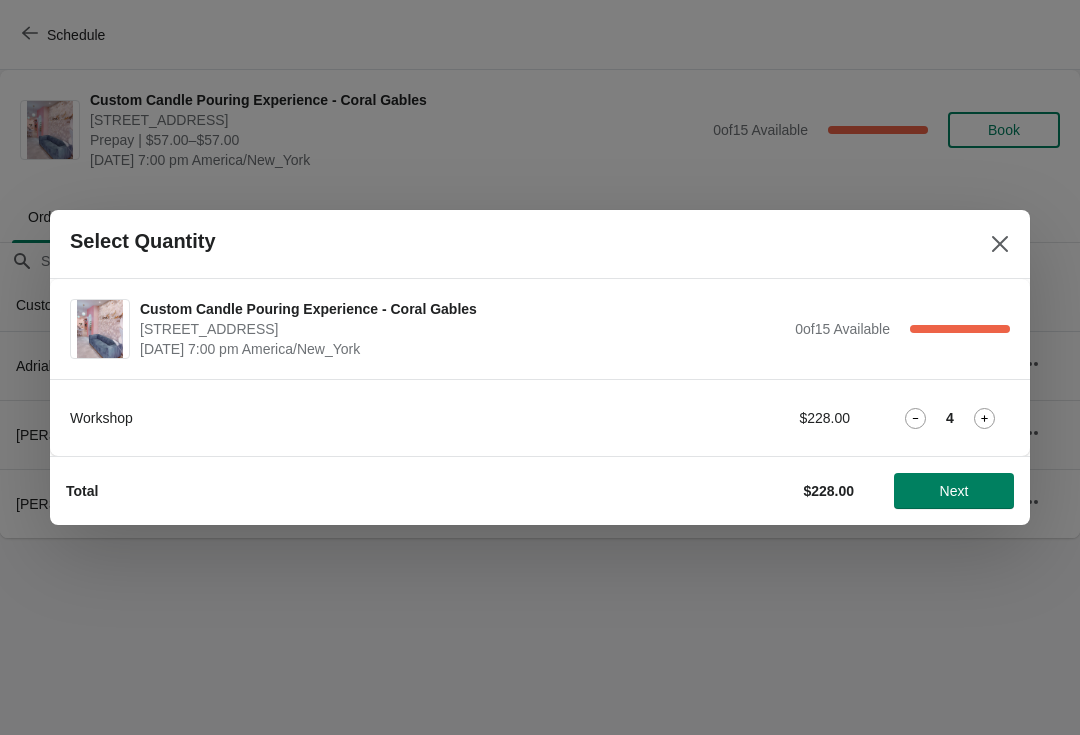 click 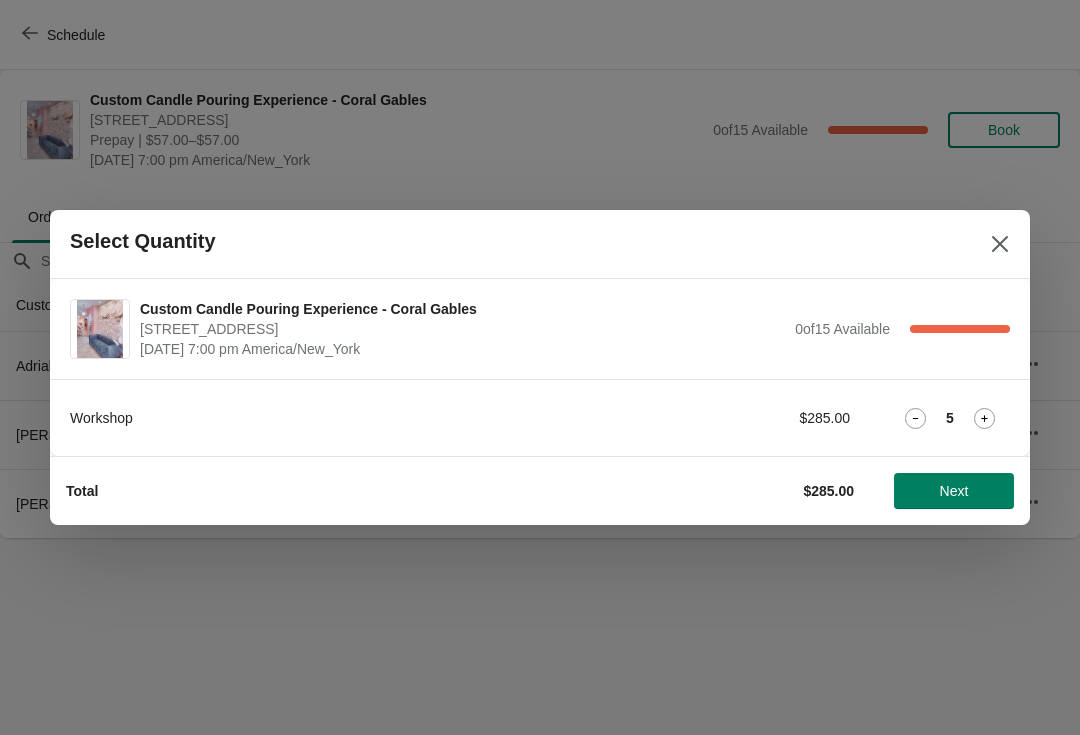 click on "Next" at bounding box center (954, 491) 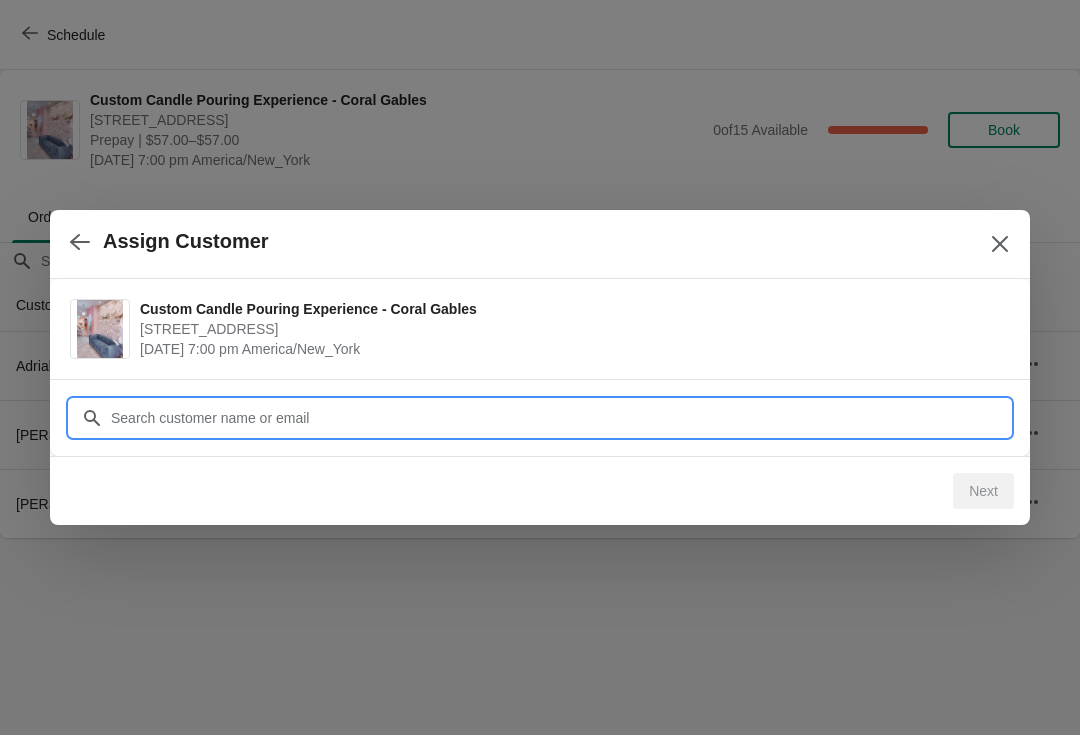 click on "Customer" at bounding box center [560, 418] 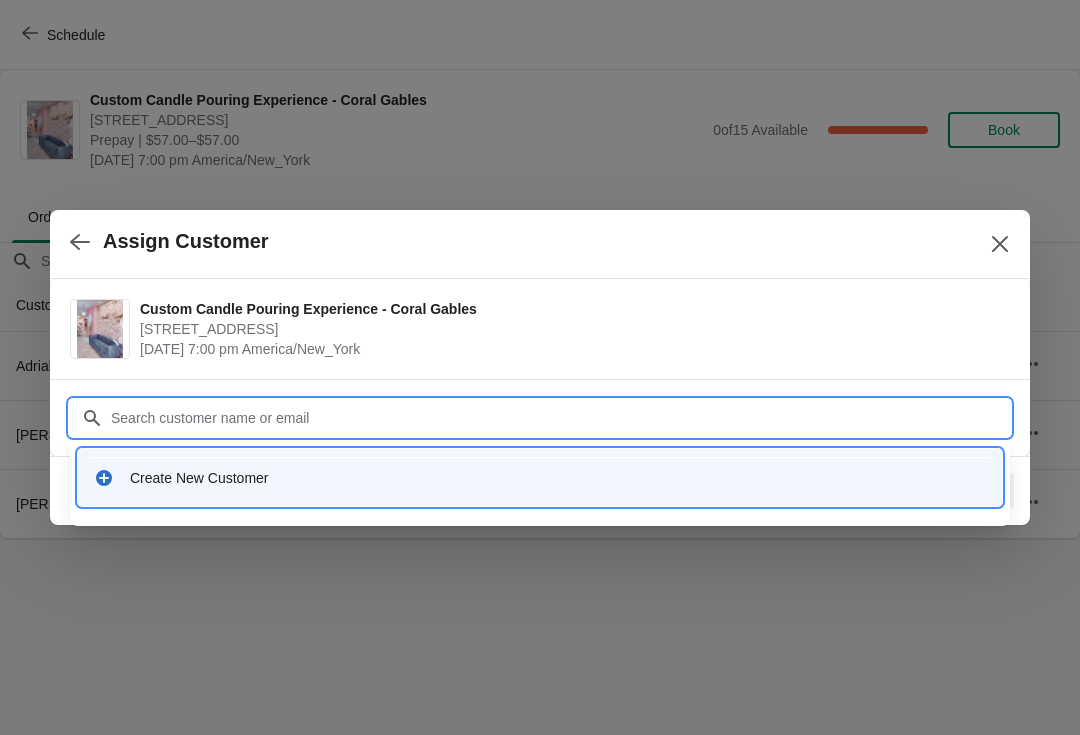 click on "Create New Customer" at bounding box center [540, 477] 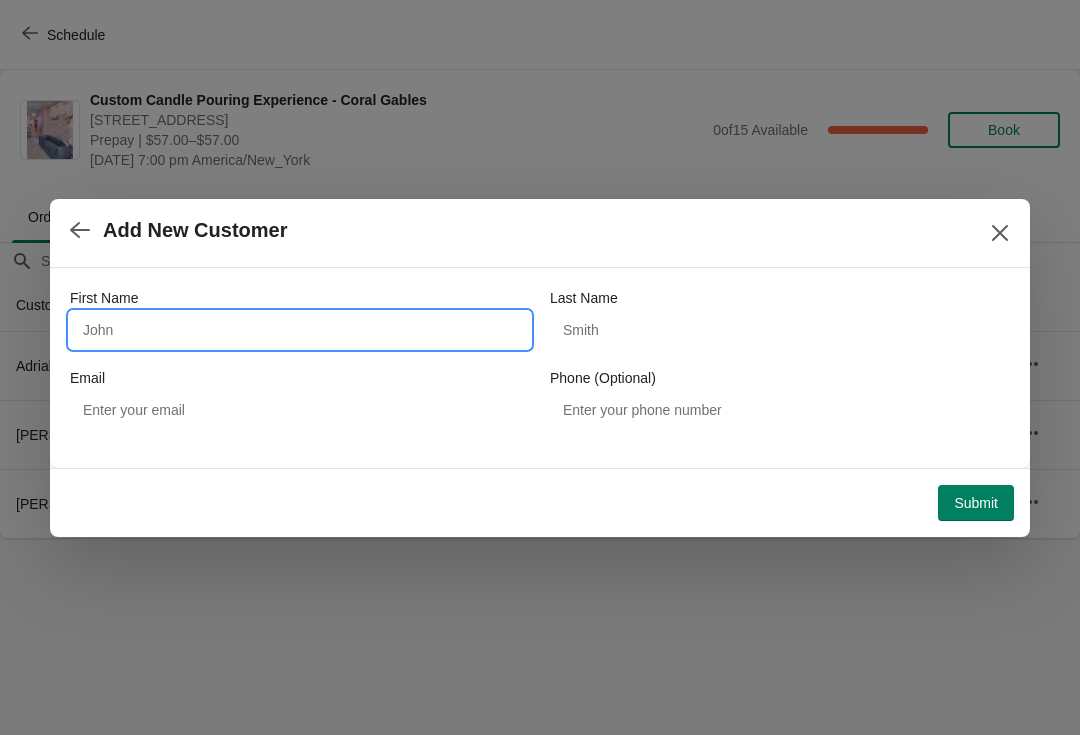 click on "First Name" at bounding box center (300, 330) 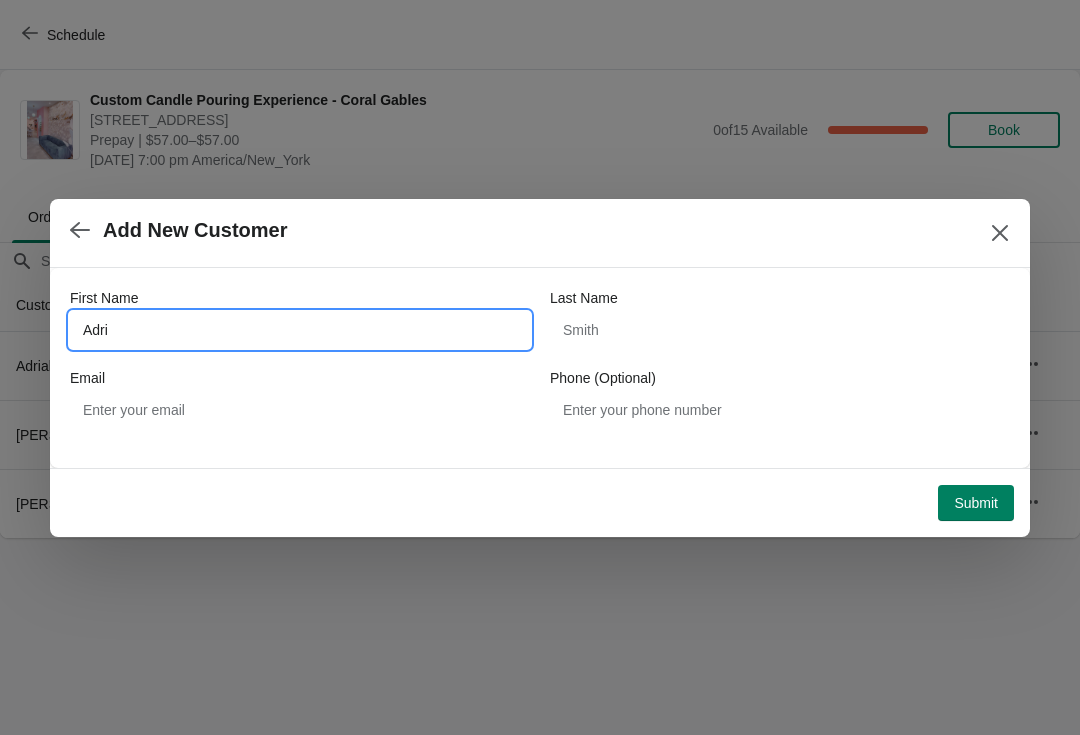 type on "Adri" 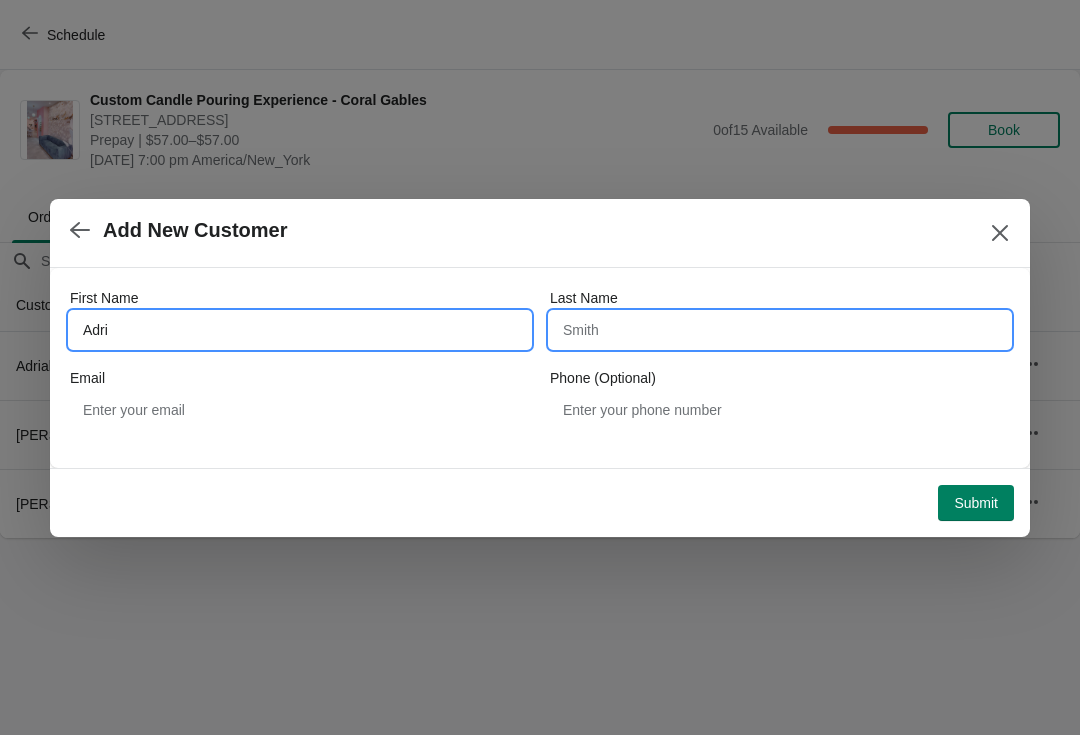 click on "Last Name" at bounding box center (780, 330) 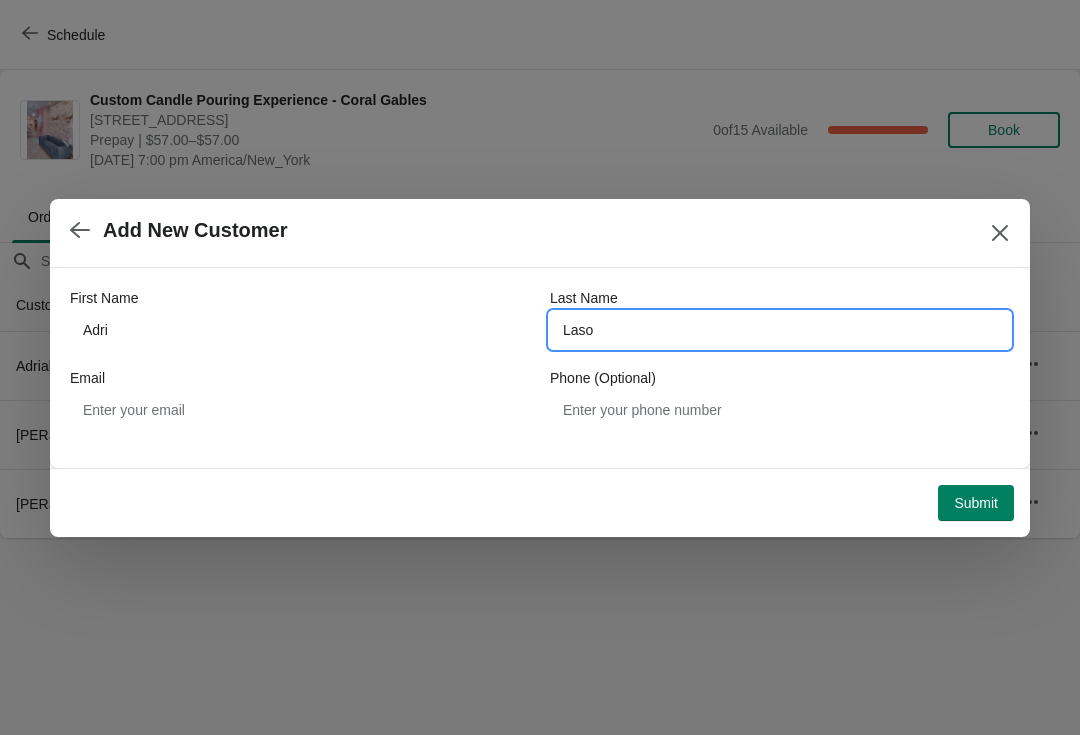type on "Laso" 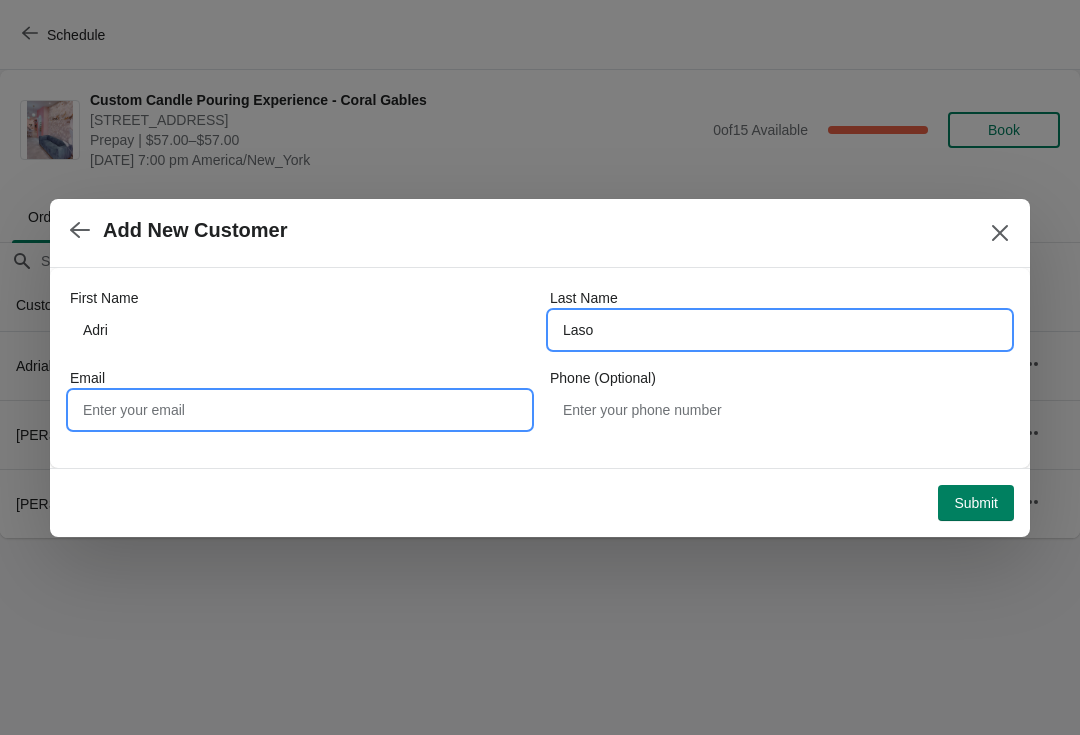 click on "Email" at bounding box center (300, 410) 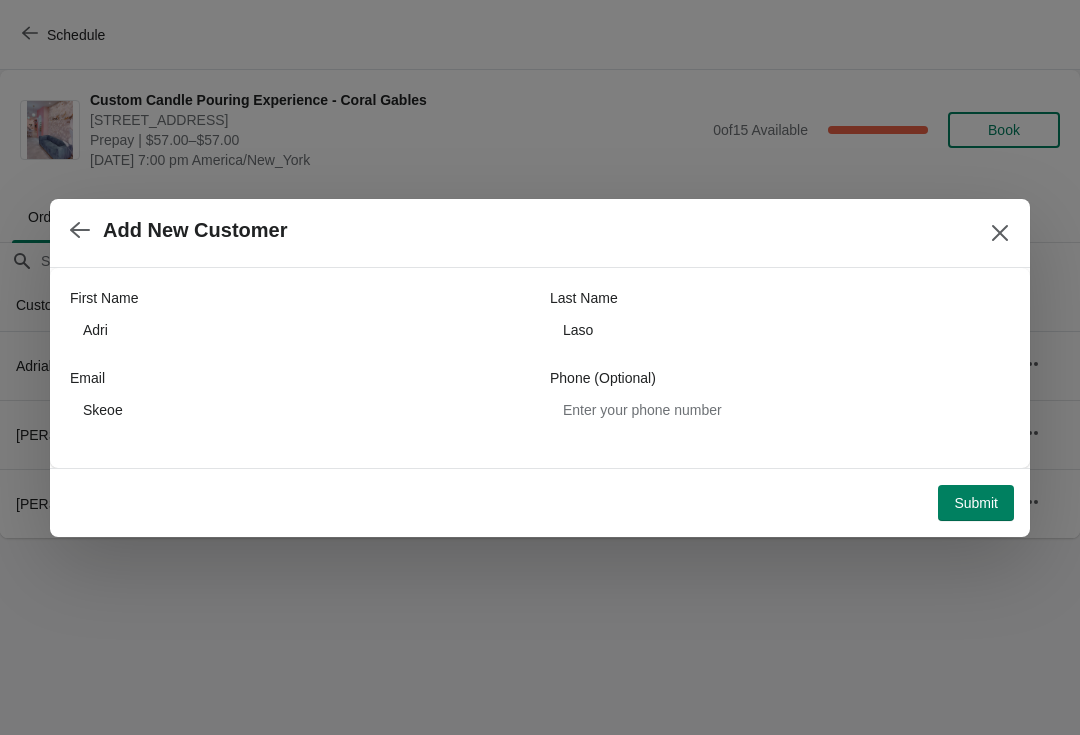 click on "Submit" at bounding box center [976, 503] 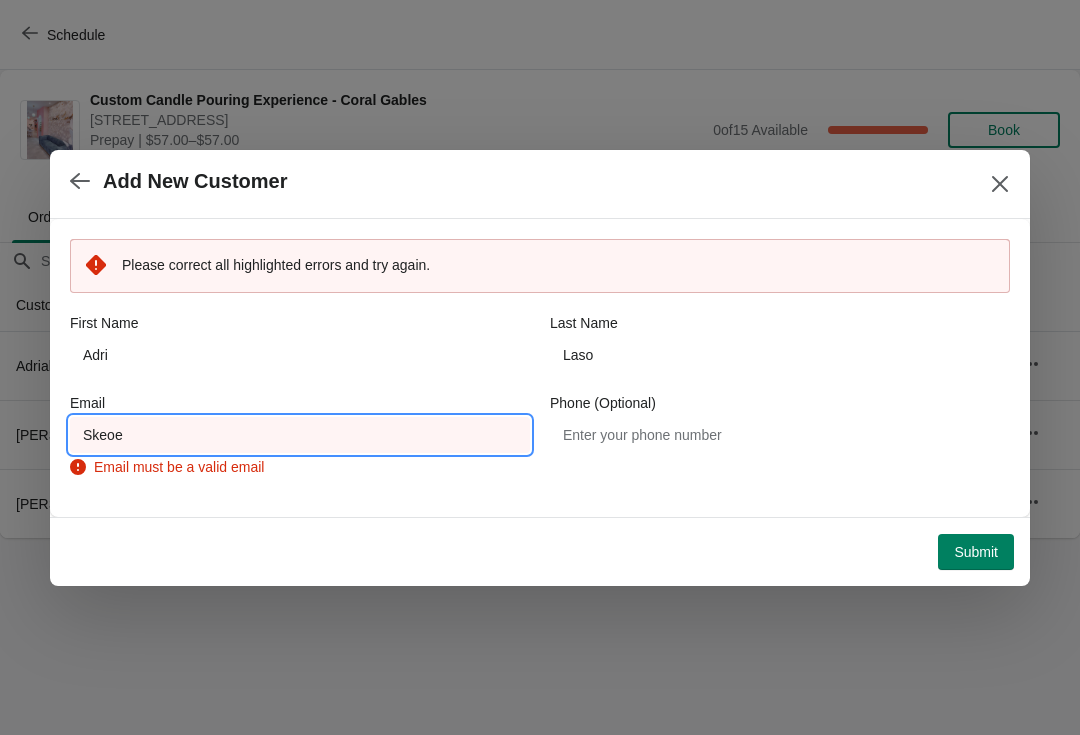 click on "Skeoe" at bounding box center [300, 435] 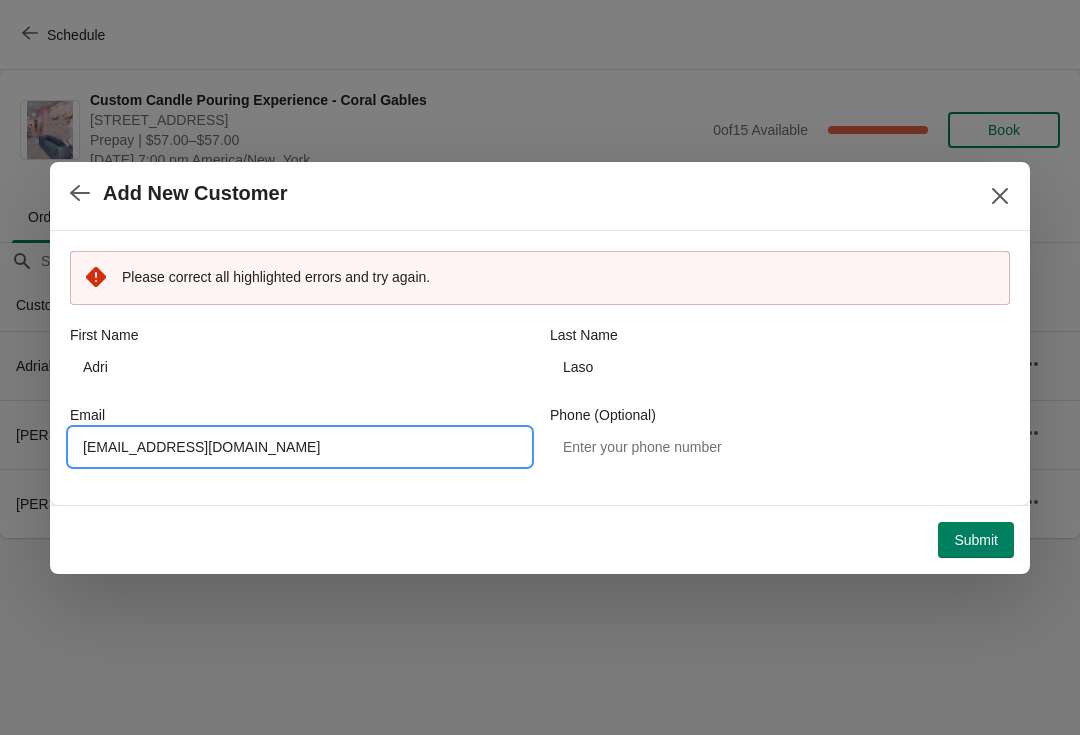 type on "[EMAIL_ADDRESS][DOMAIN_NAME]" 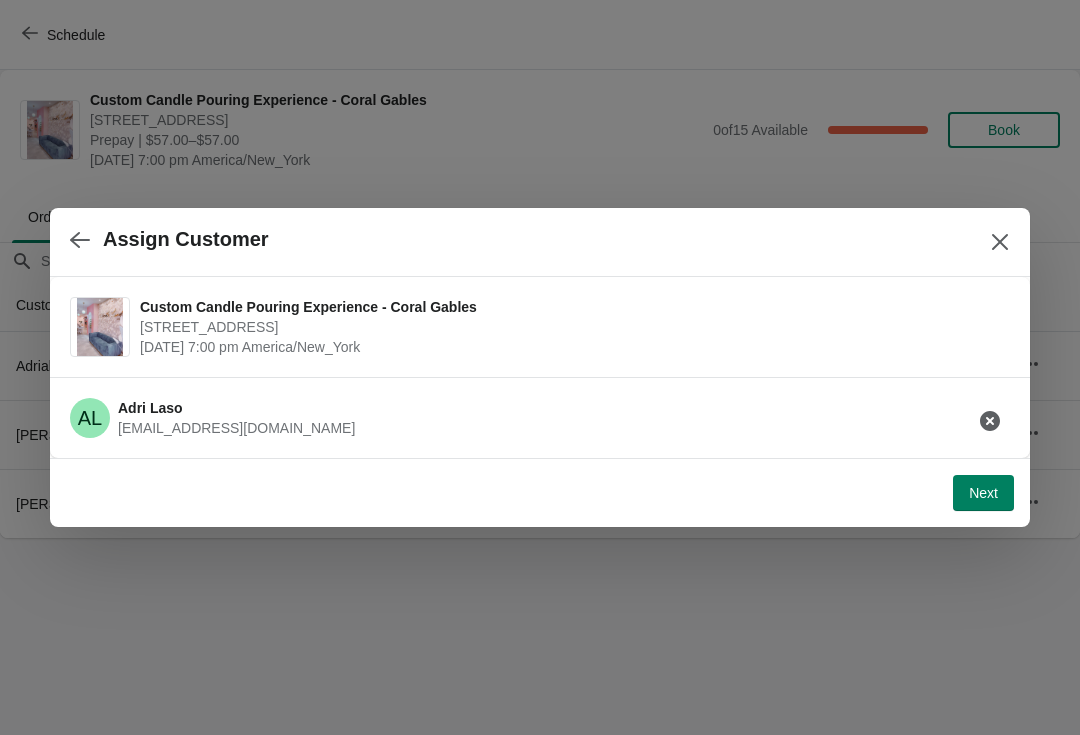 click on "Next" at bounding box center (983, 493) 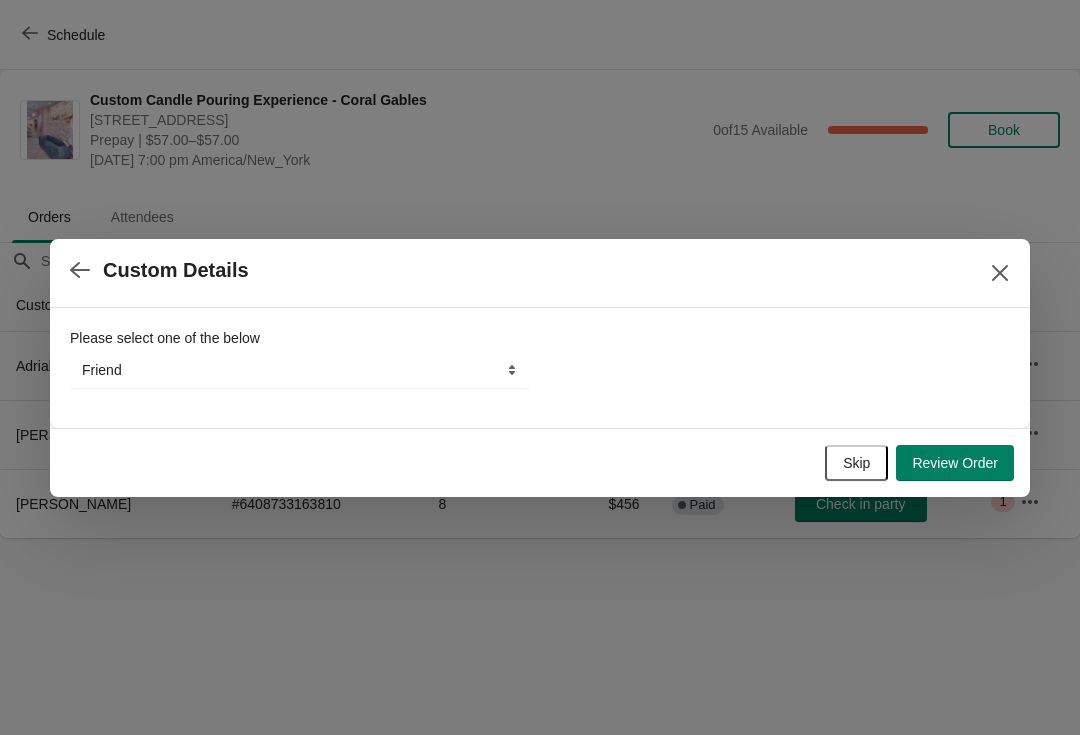 click on "Review Order" at bounding box center (955, 463) 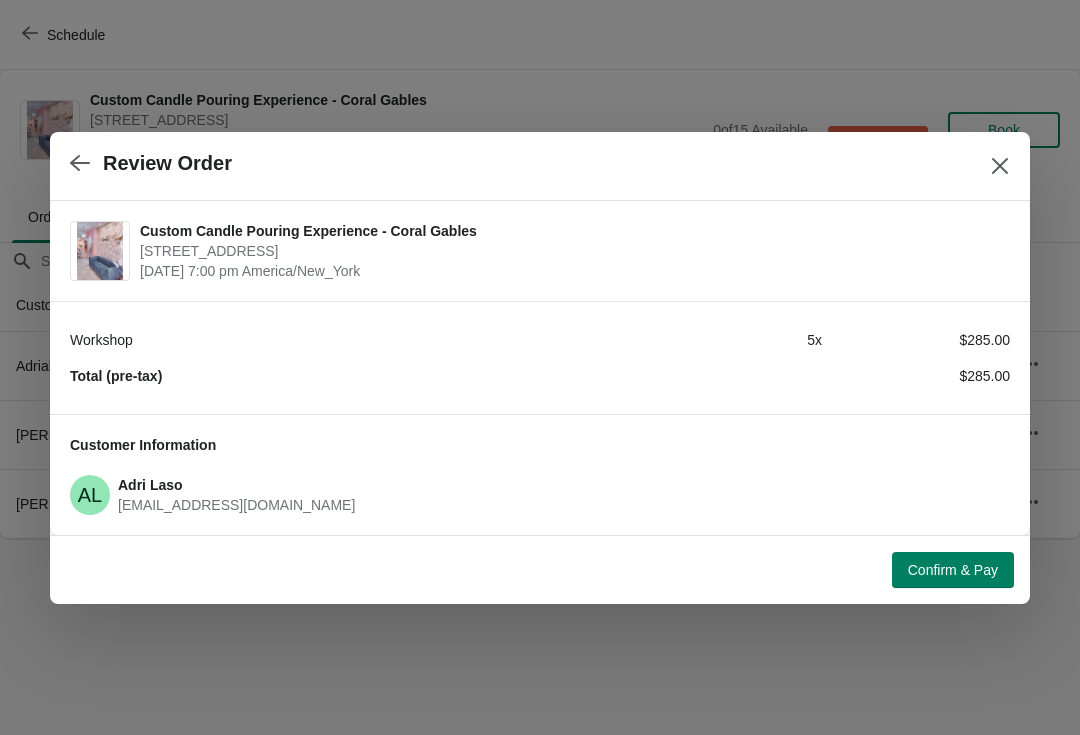 click on "Confirm & Pay" at bounding box center [953, 570] 